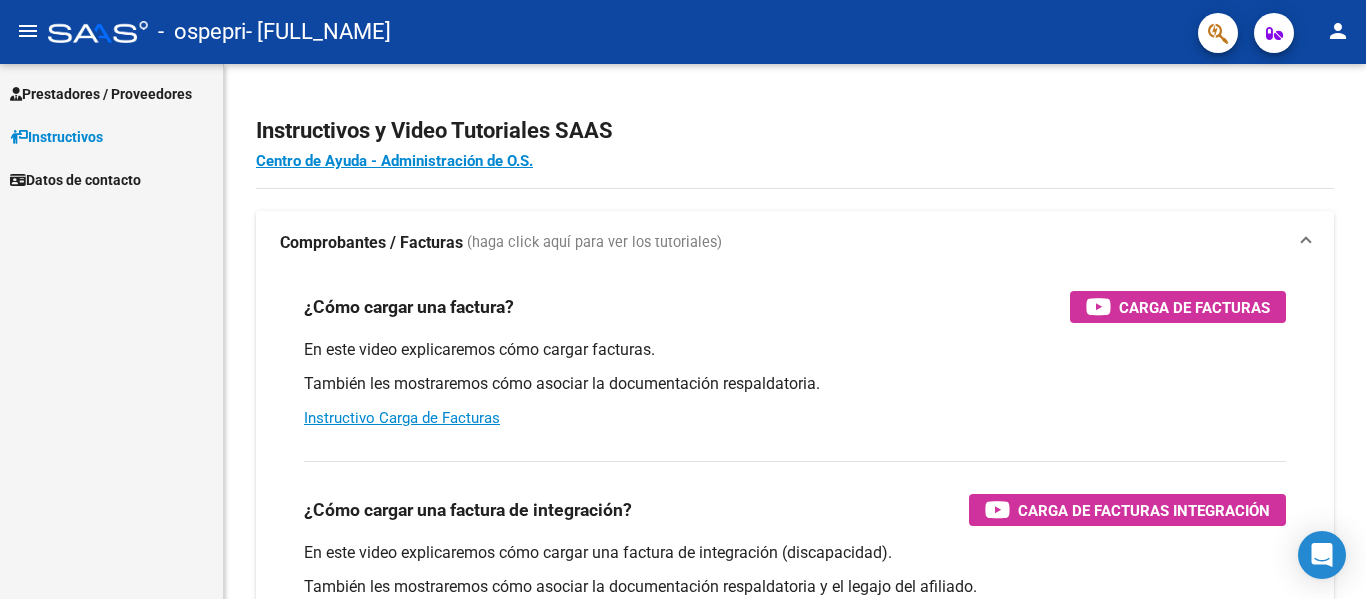 scroll, scrollTop: 0, scrollLeft: 0, axis: both 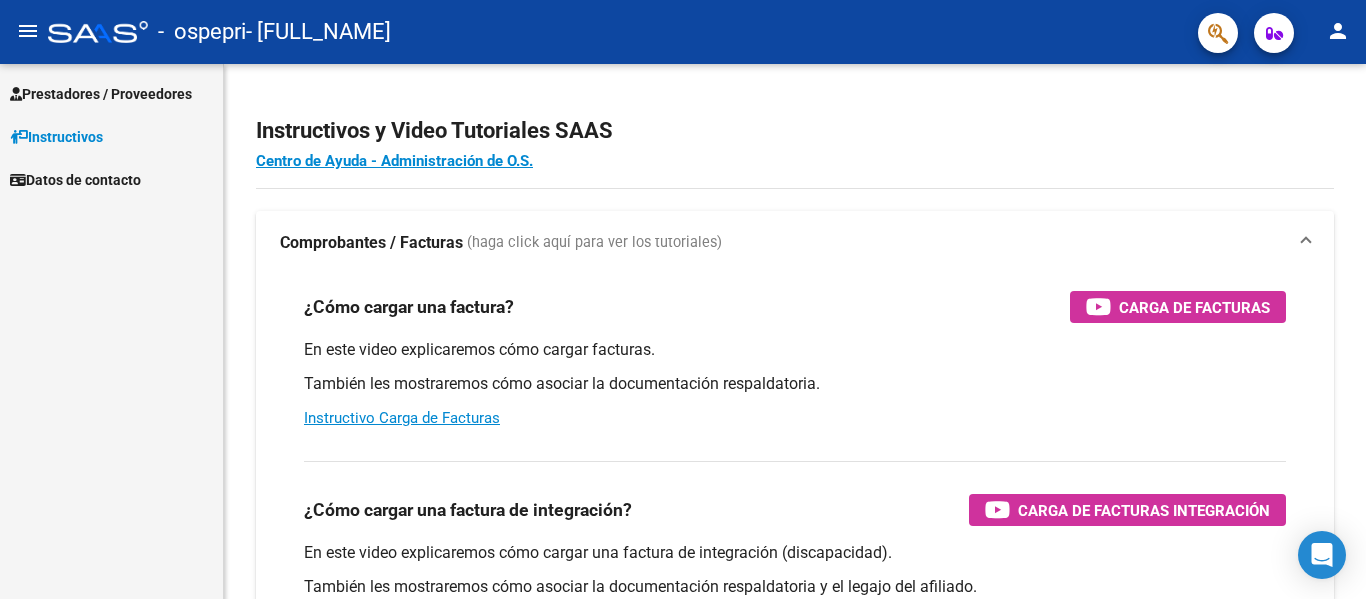 click on "Prestadores / Proveedores" at bounding box center [101, 94] 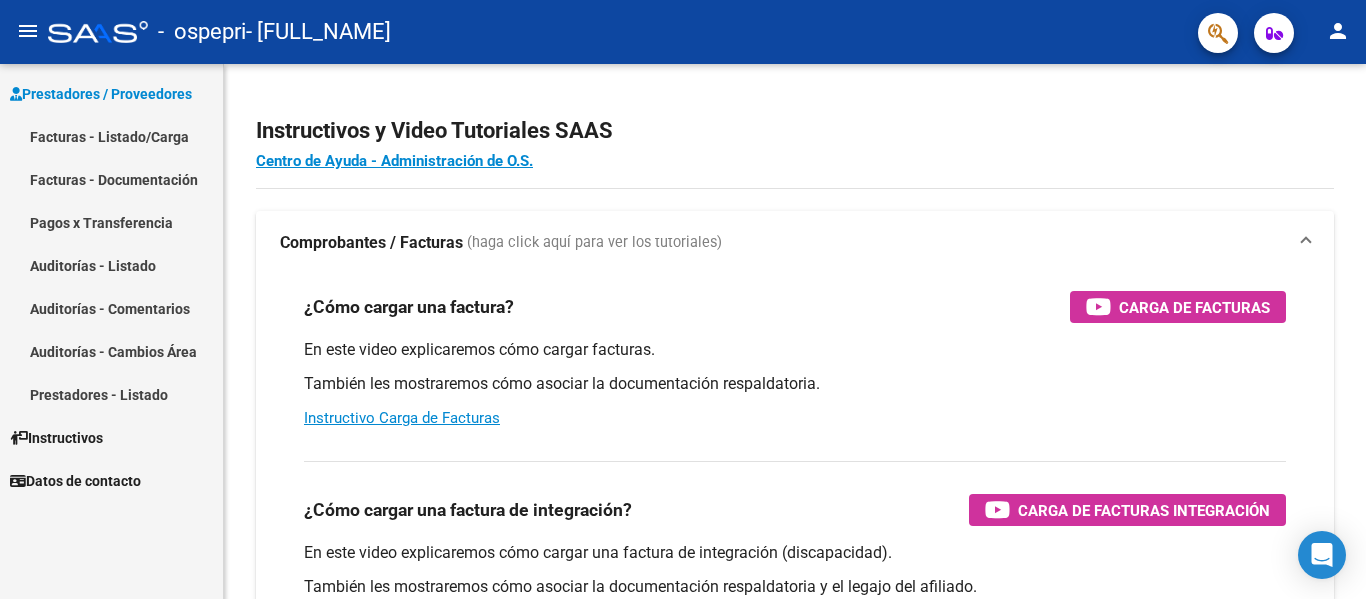 click on "Facturas - Listado/Carga" at bounding box center [111, 136] 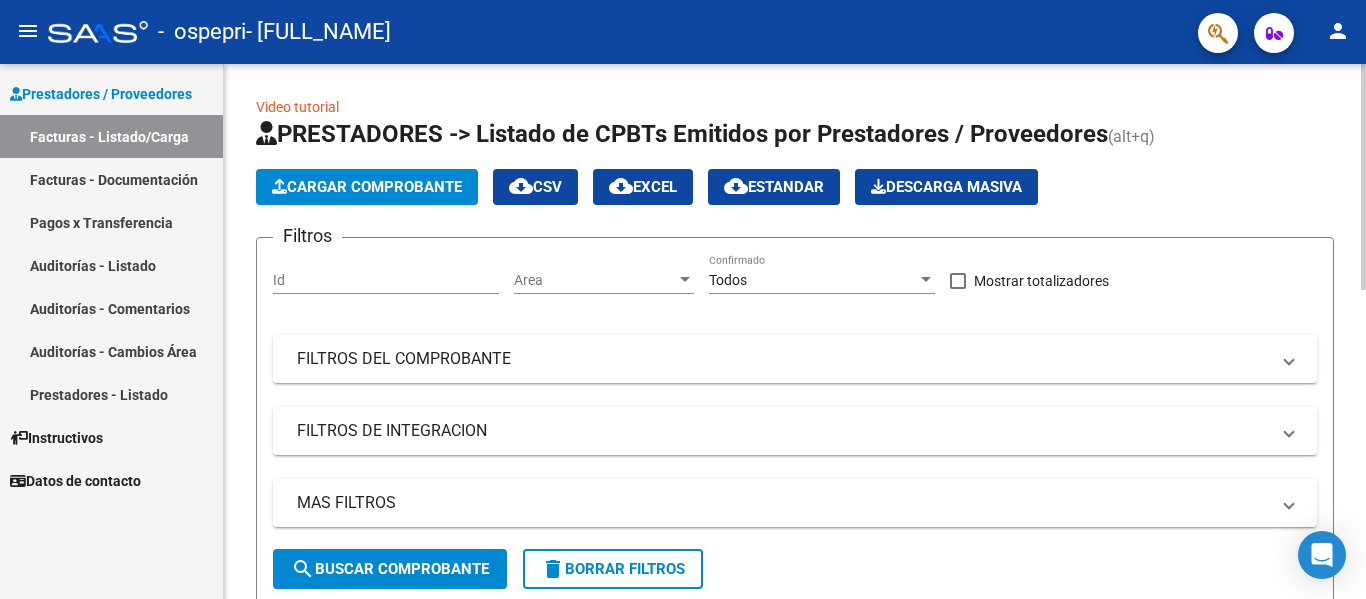 click on "Cargar Comprobante" 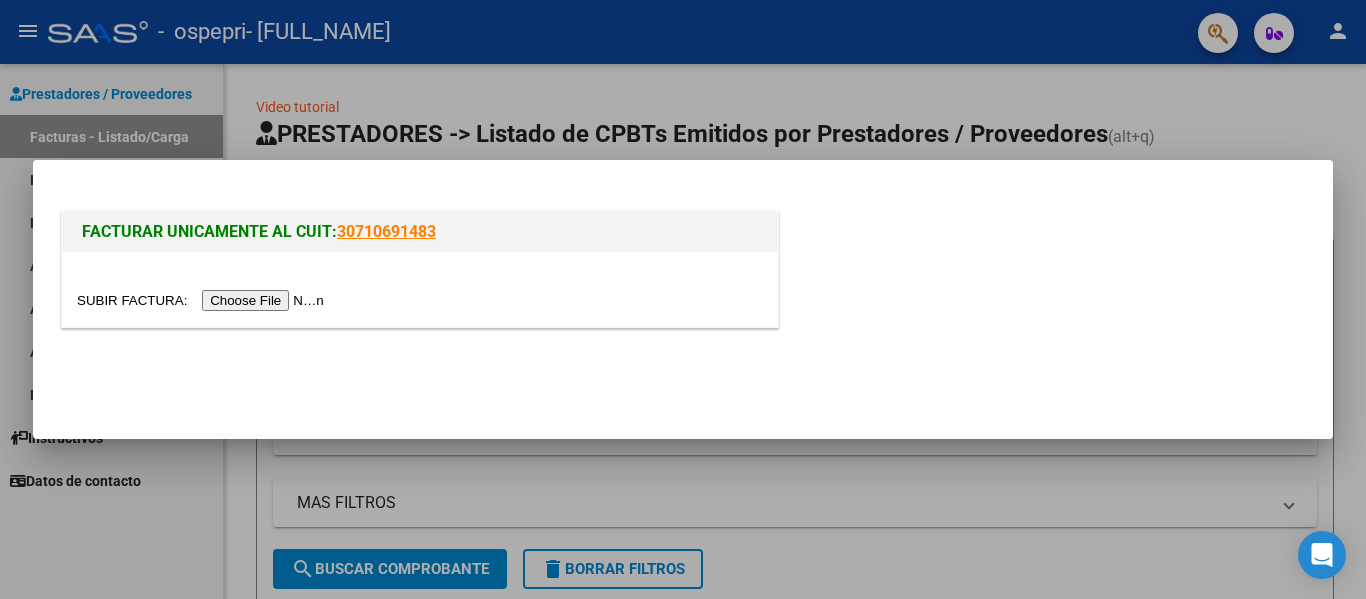 click at bounding box center (203, 300) 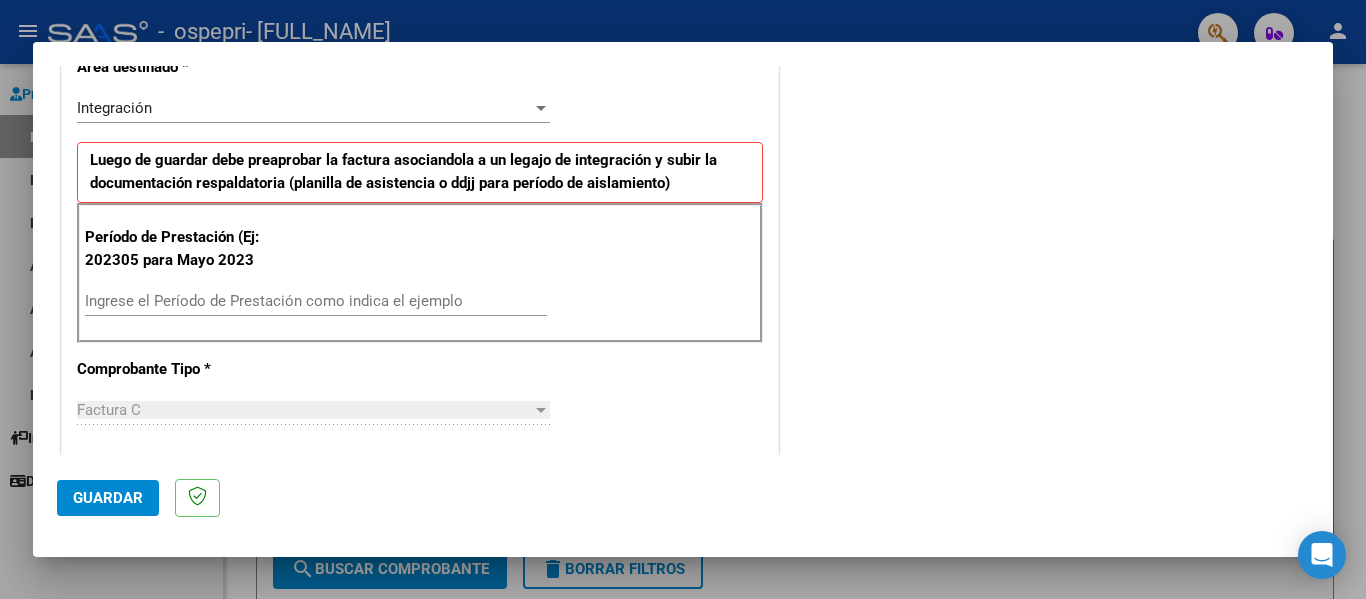 scroll, scrollTop: 449, scrollLeft: 0, axis: vertical 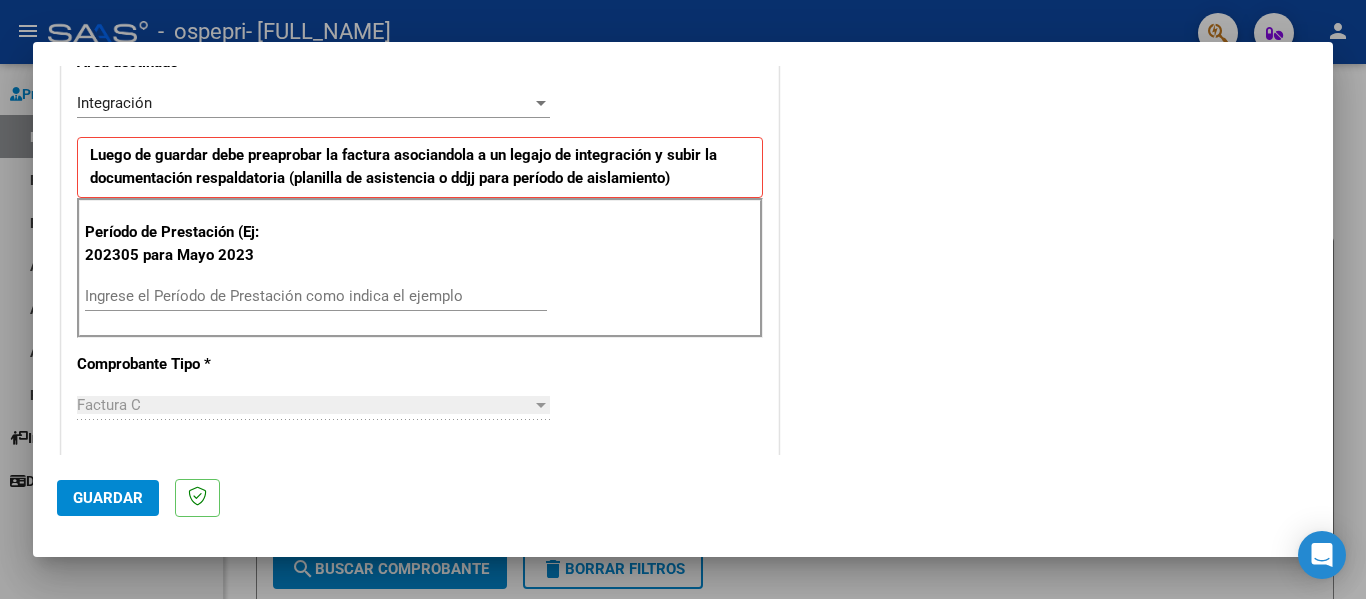 click on "Ingrese el Período de Prestación como indica el ejemplo" at bounding box center [316, 296] 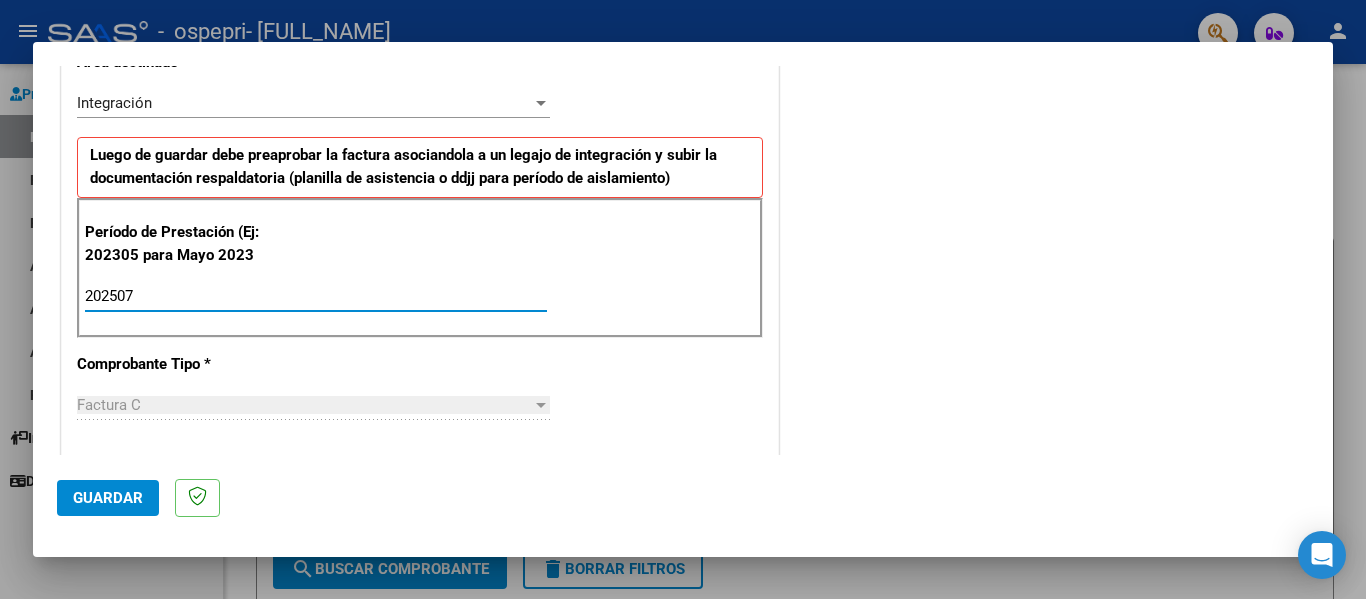 type on "202507" 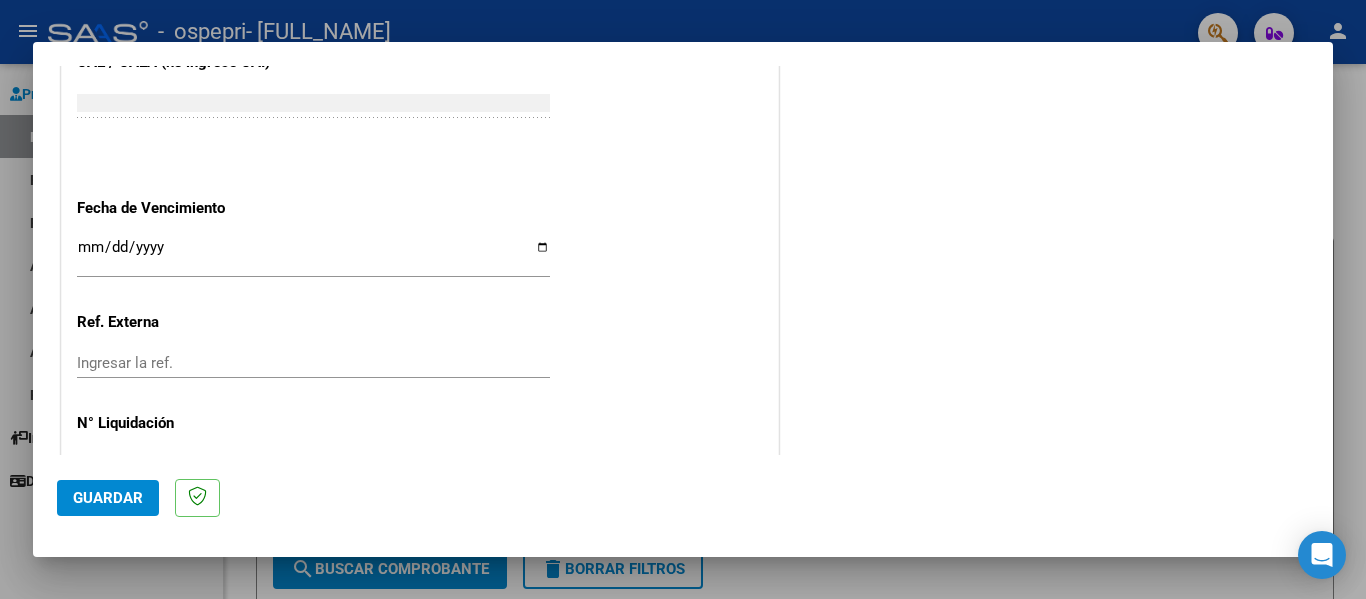 scroll, scrollTop: 1333, scrollLeft: 0, axis: vertical 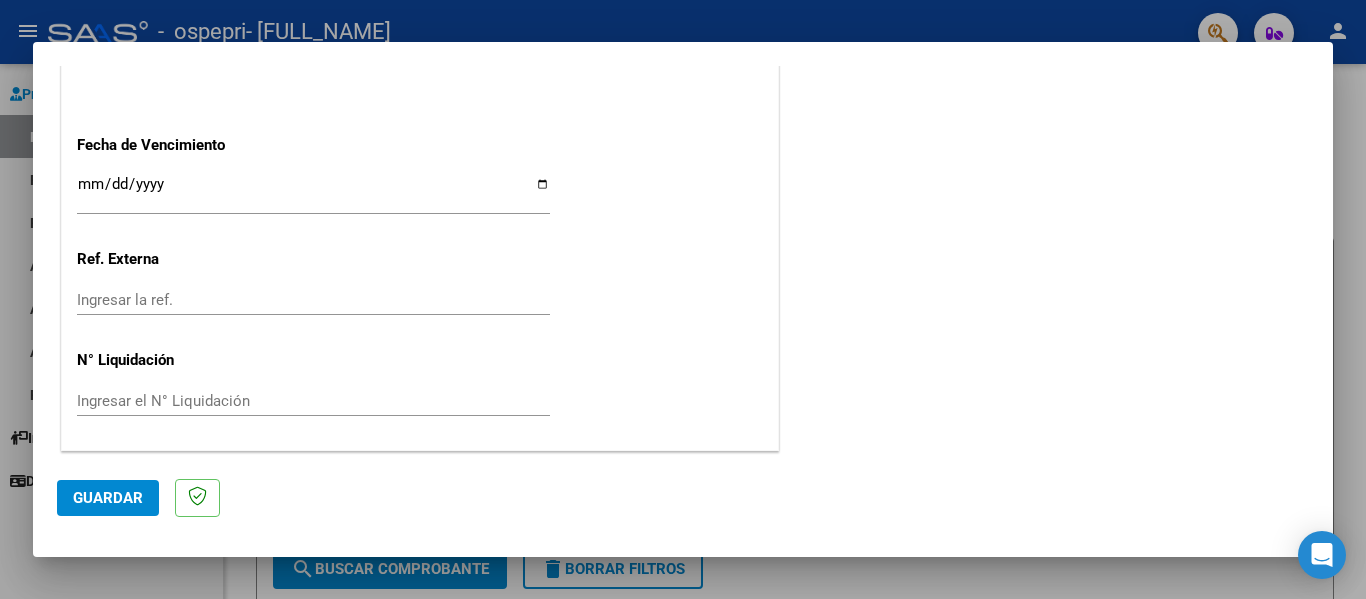 click on "Guardar" 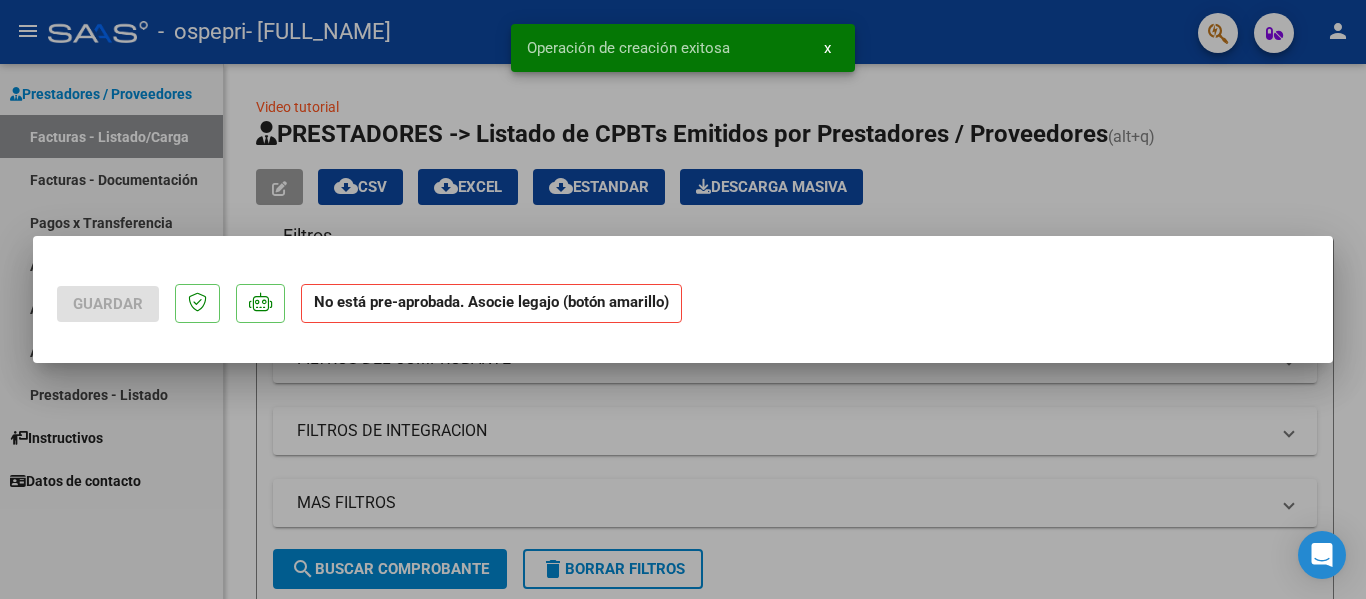 scroll, scrollTop: 0, scrollLeft: 0, axis: both 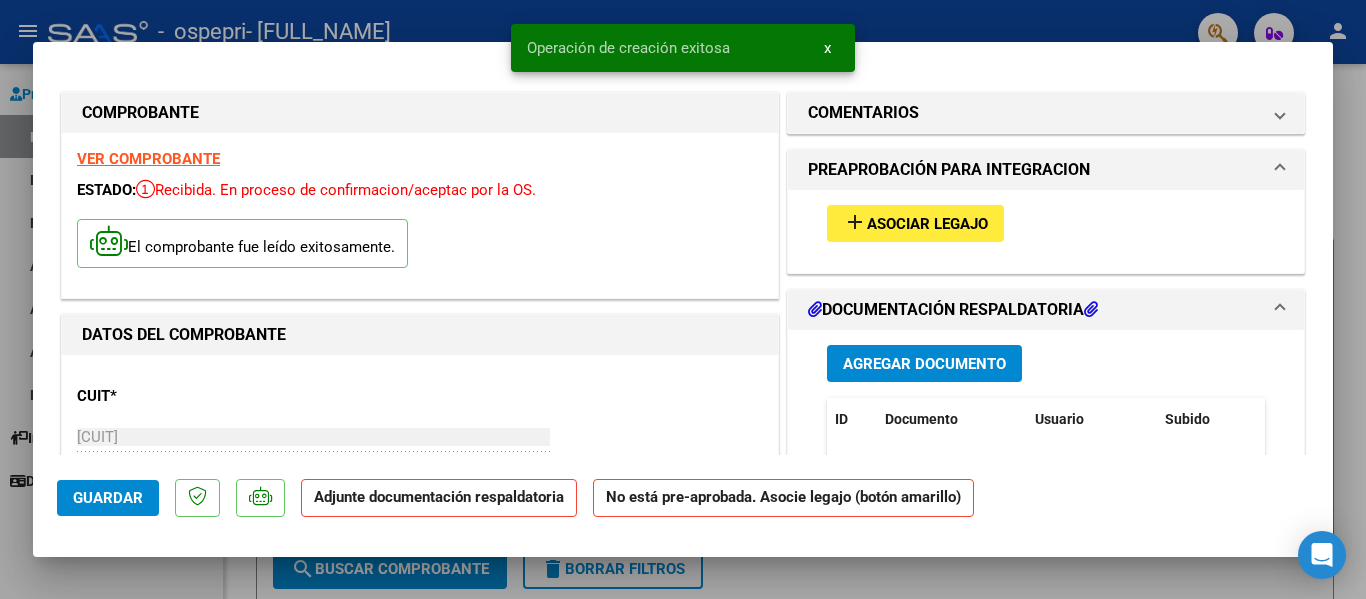 click on "Asociar Legajo" at bounding box center [927, 224] 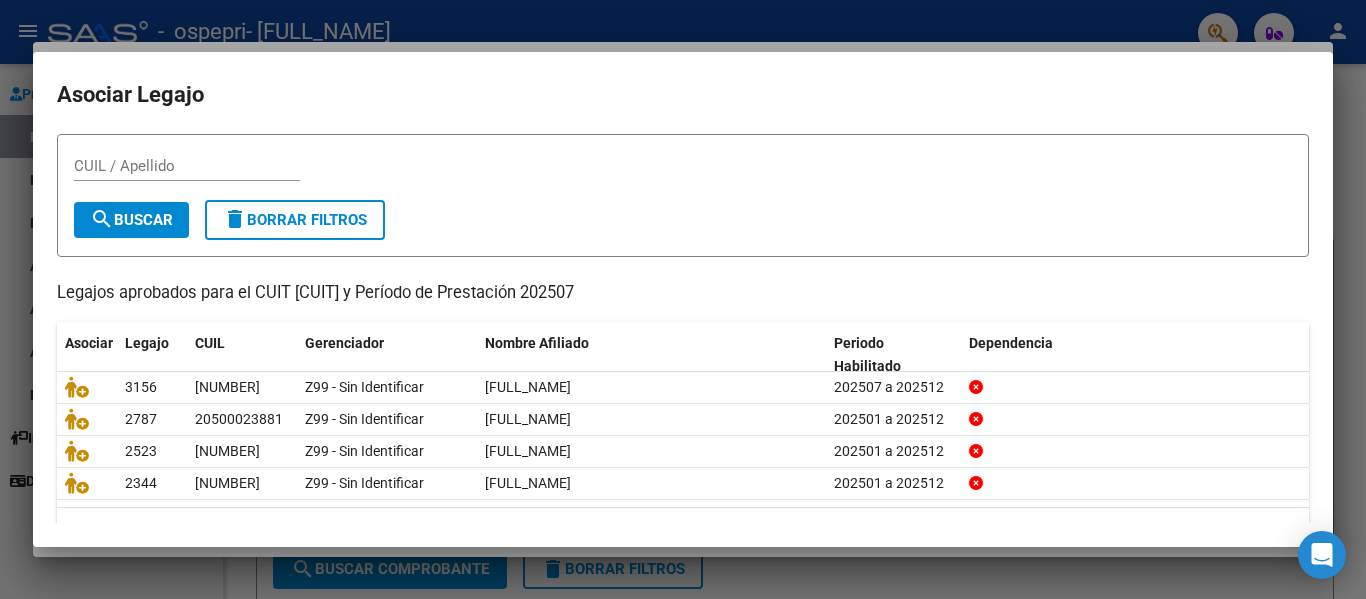 scroll, scrollTop: 62, scrollLeft: 0, axis: vertical 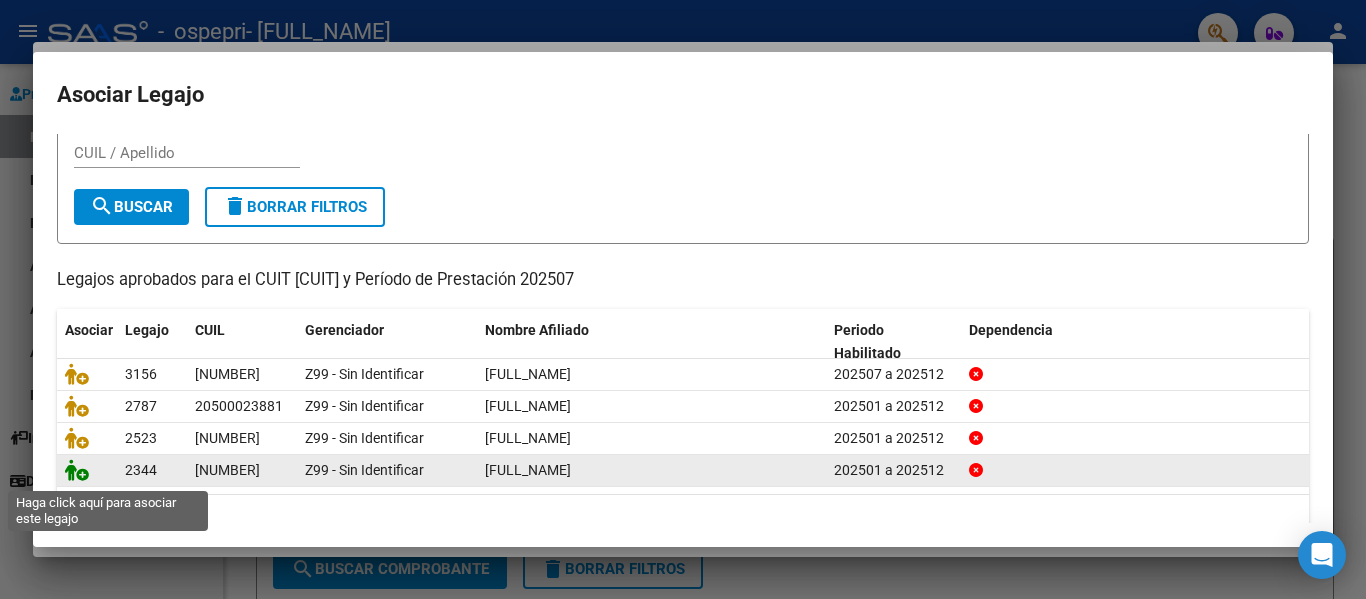 click 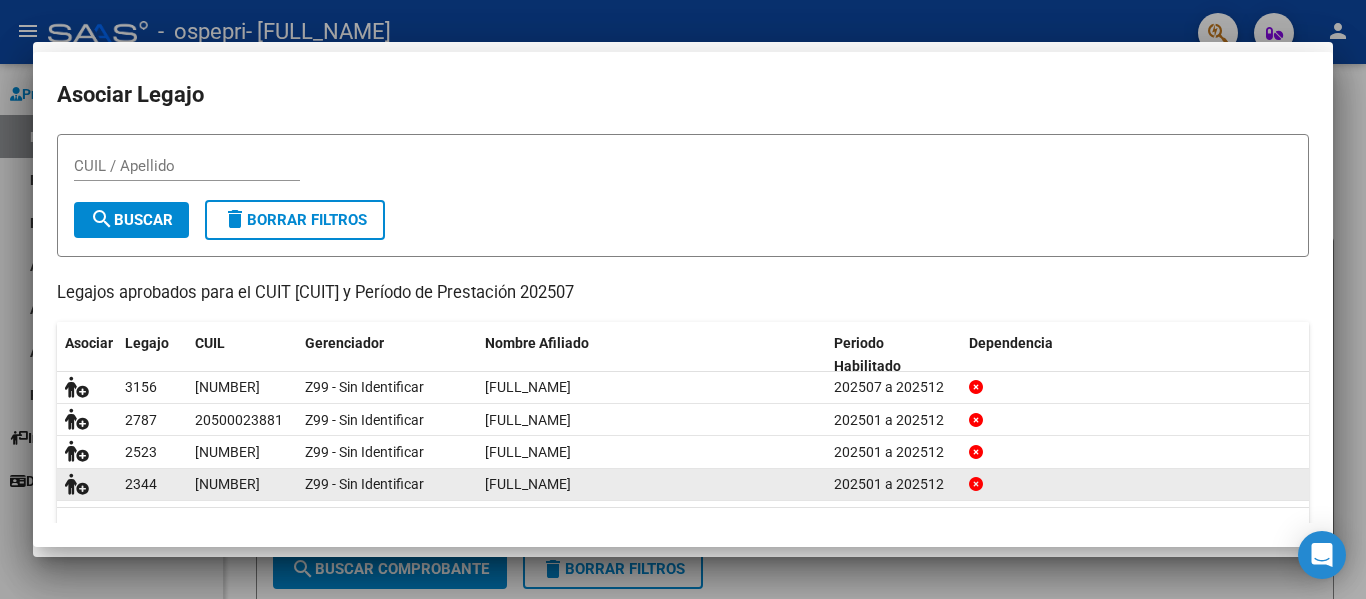 scroll, scrollTop: 0, scrollLeft: 0, axis: both 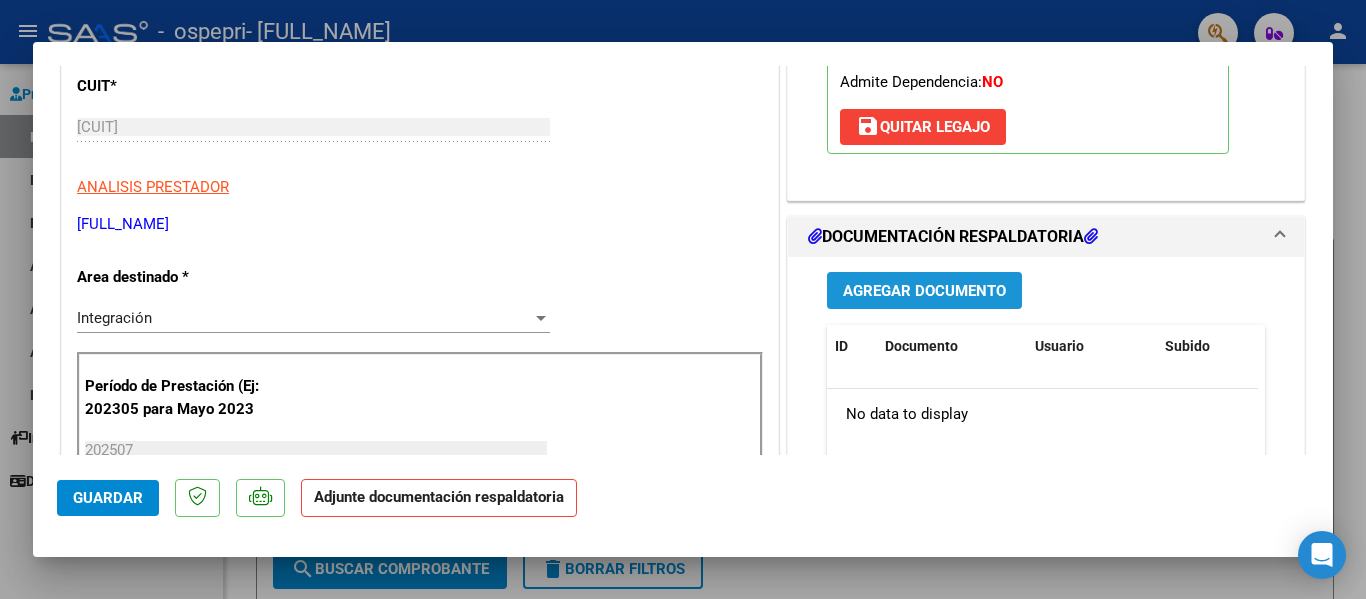 click on "Agregar Documento" at bounding box center [924, 291] 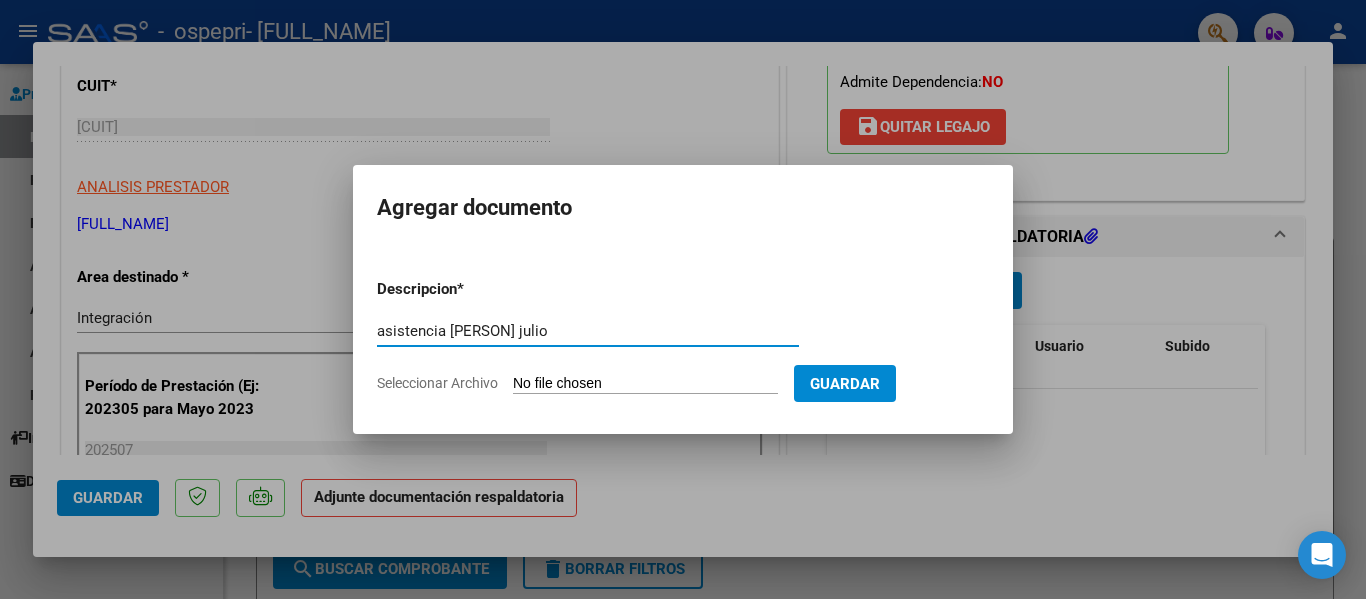 type on "asistencia [PERSON] julio" 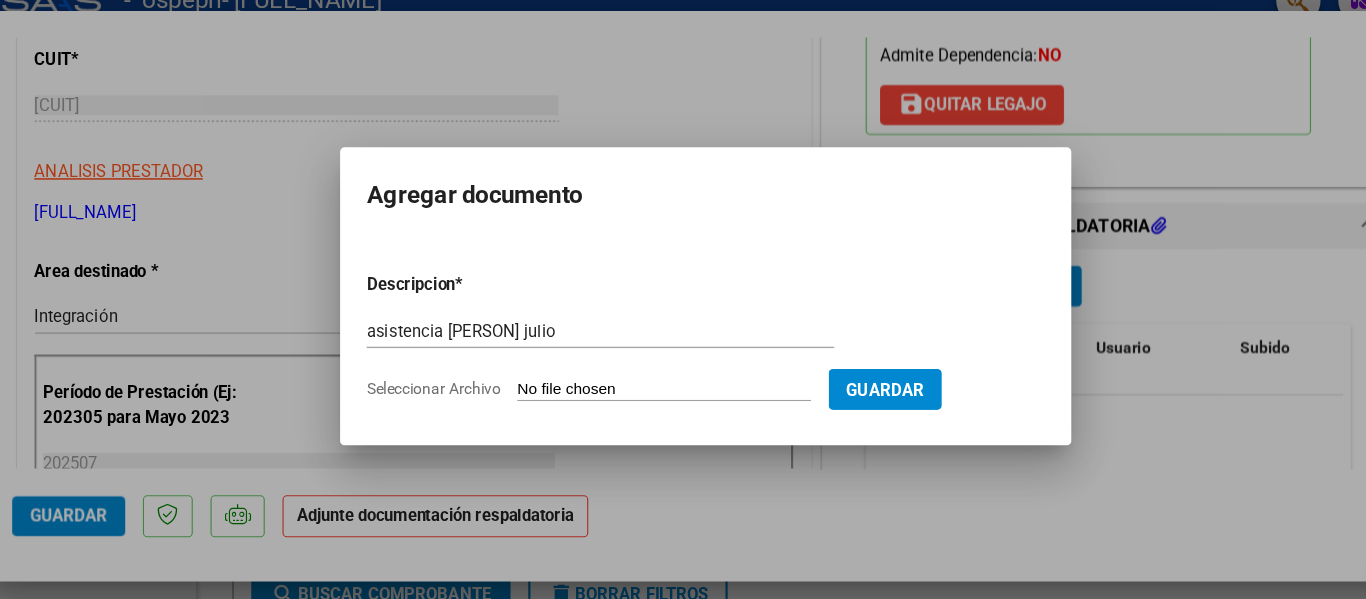 click on "Seleccionar Archivo" at bounding box center (645, 384) 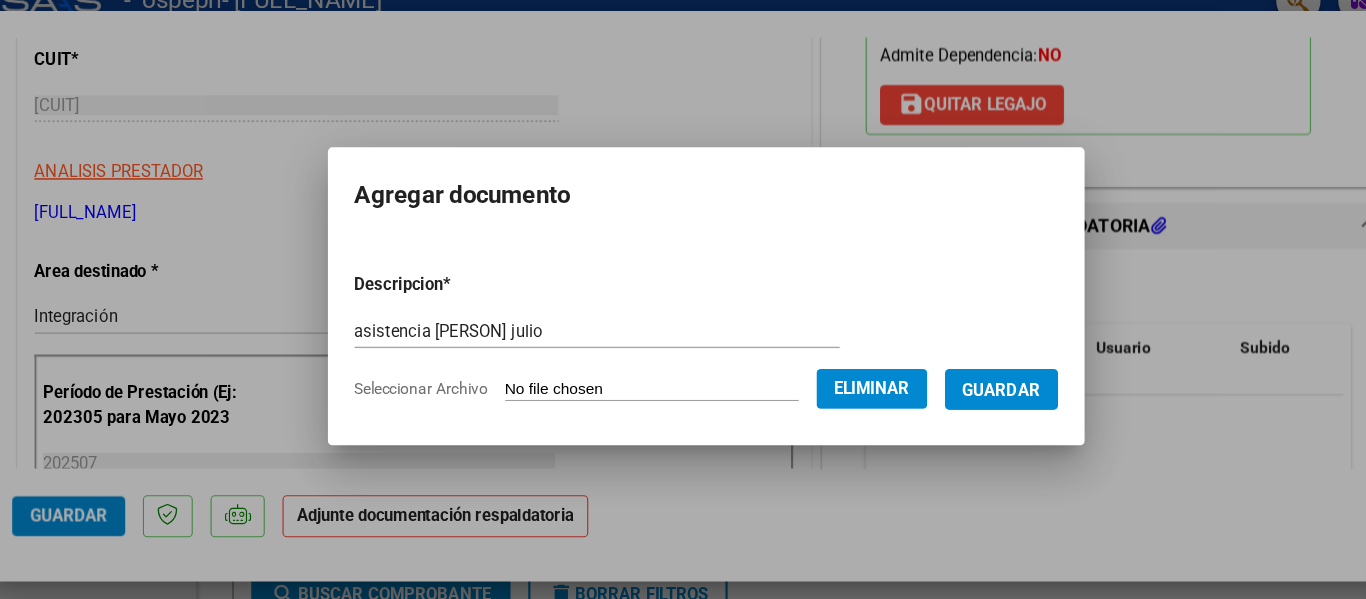 click on "Guardar" at bounding box center [950, 384] 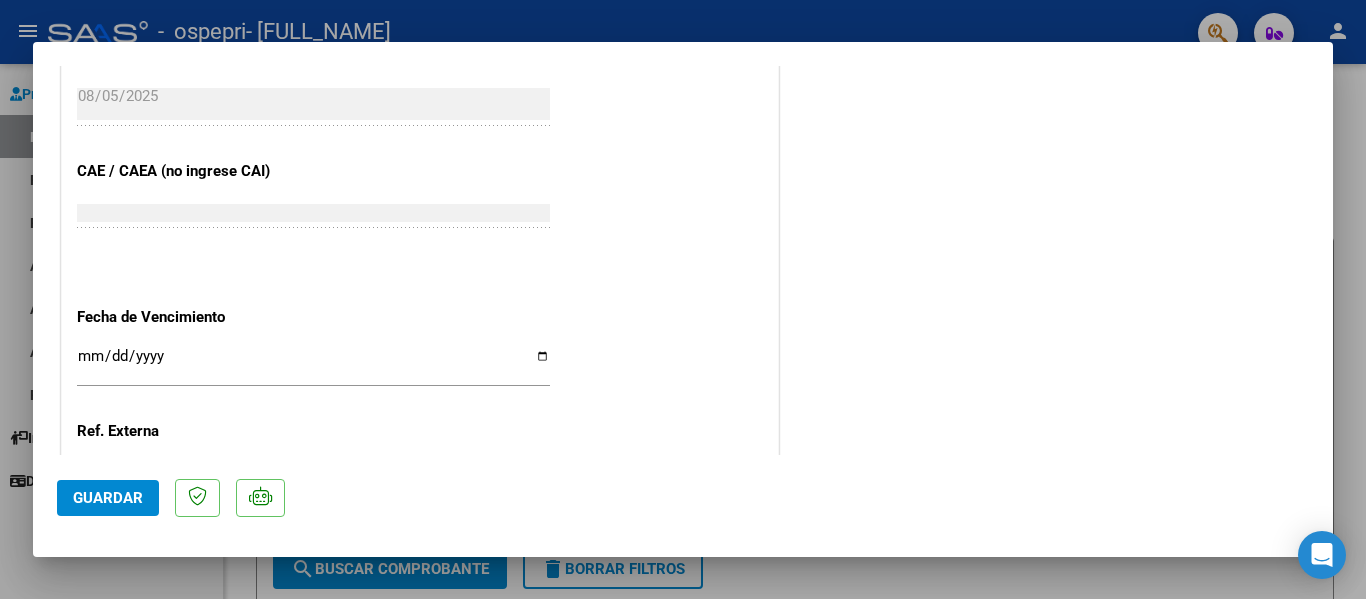 scroll, scrollTop: 1294, scrollLeft: 0, axis: vertical 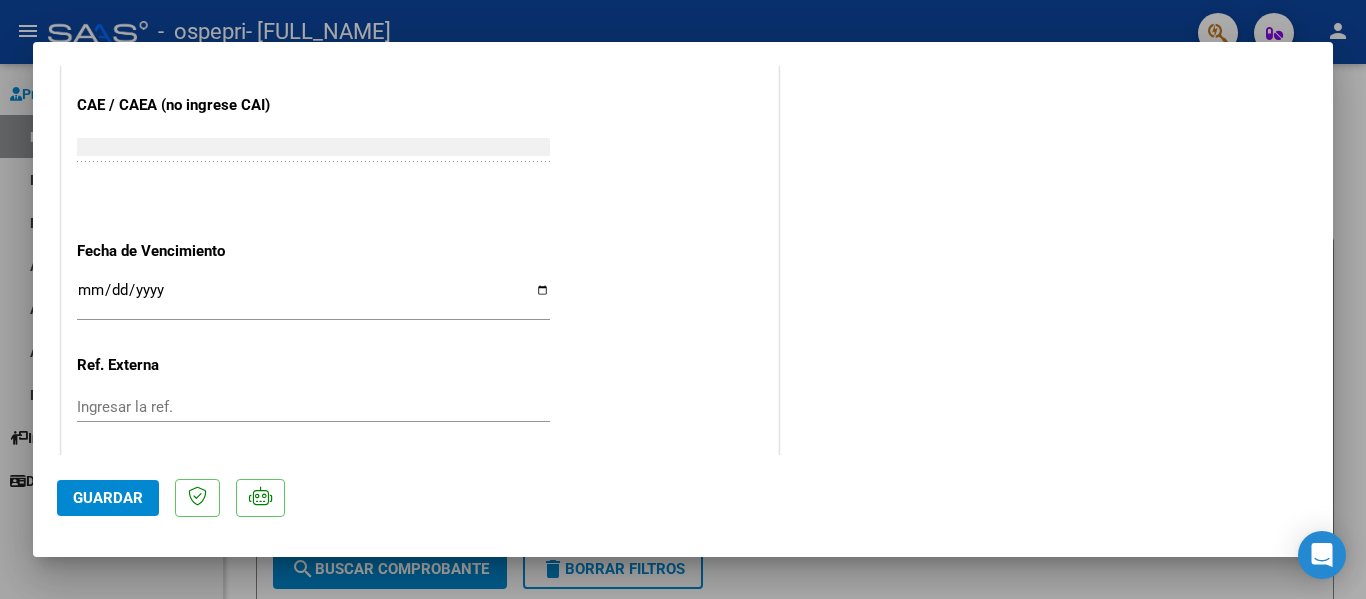 click on "Guardar" 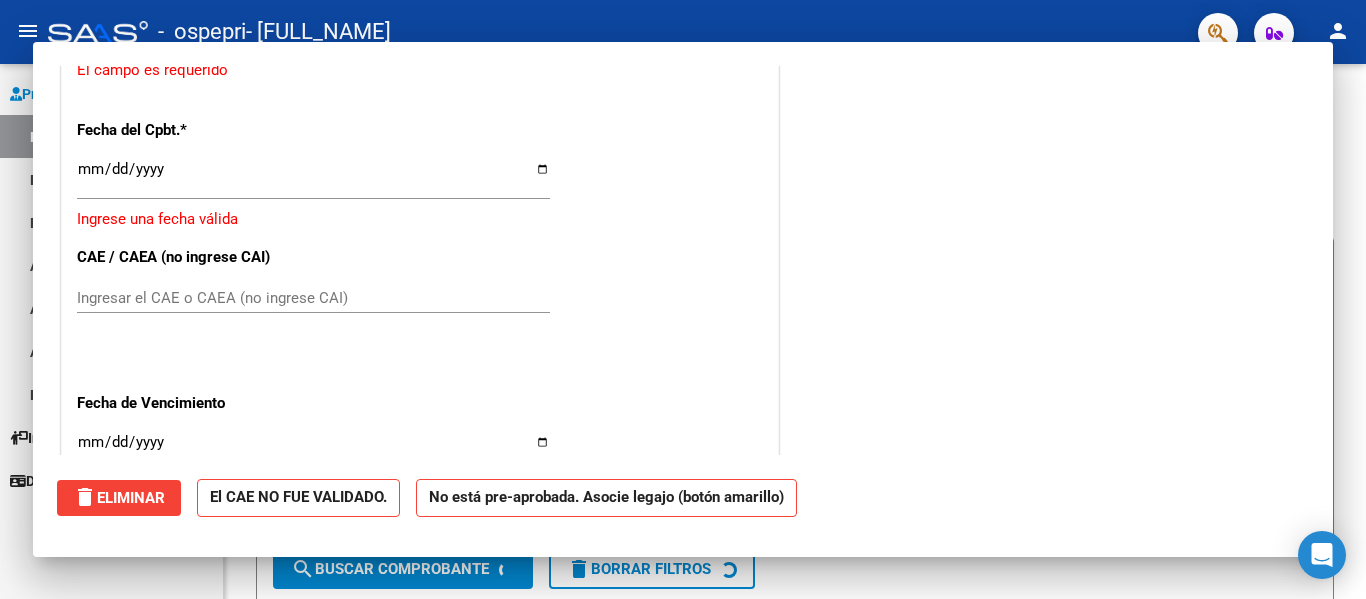 scroll, scrollTop: 1433, scrollLeft: 0, axis: vertical 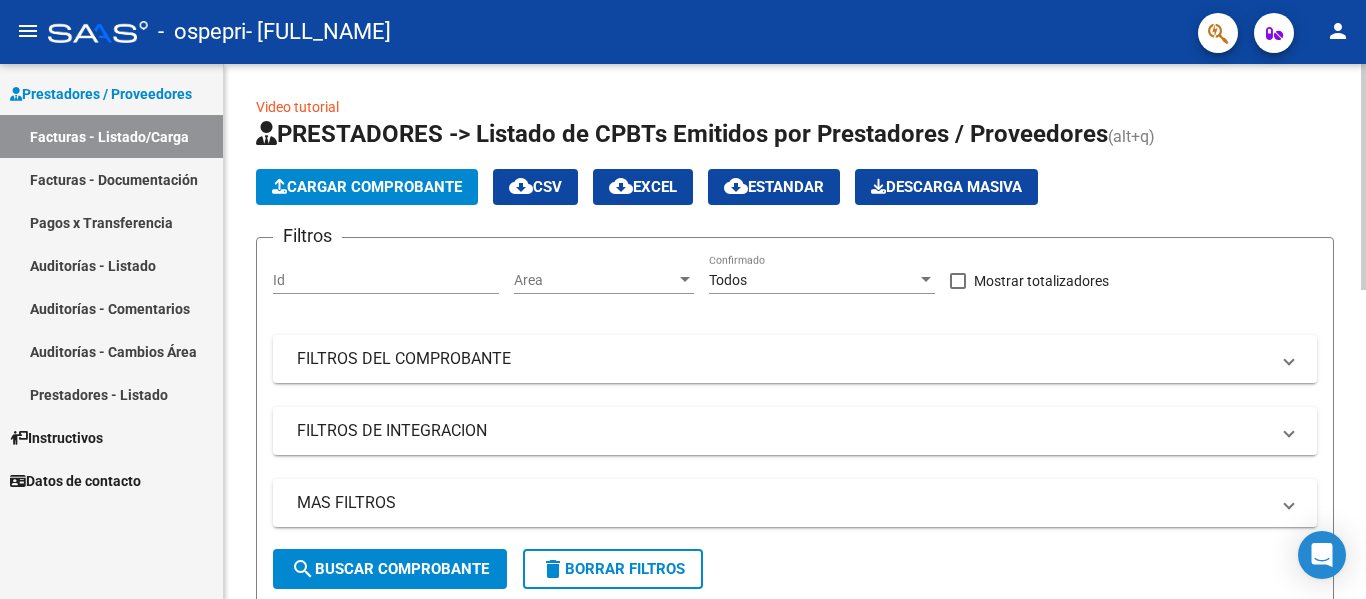 click on "Cargar Comprobante" 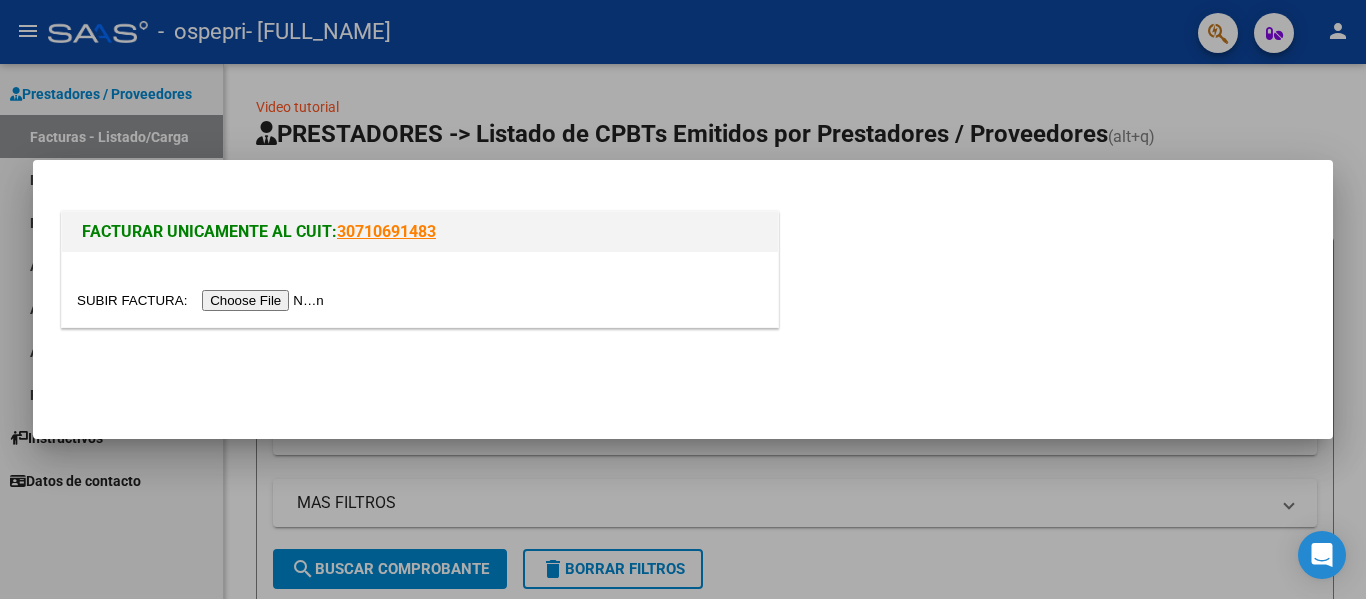 click at bounding box center [203, 300] 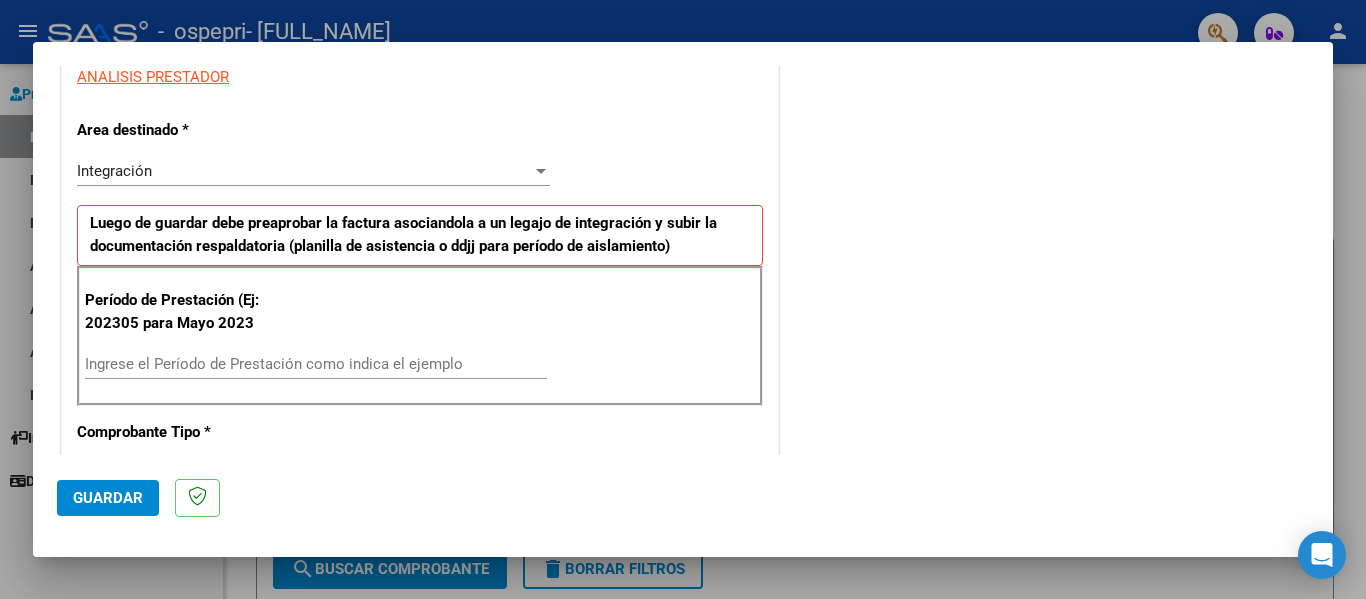 scroll, scrollTop: 386, scrollLeft: 0, axis: vertical 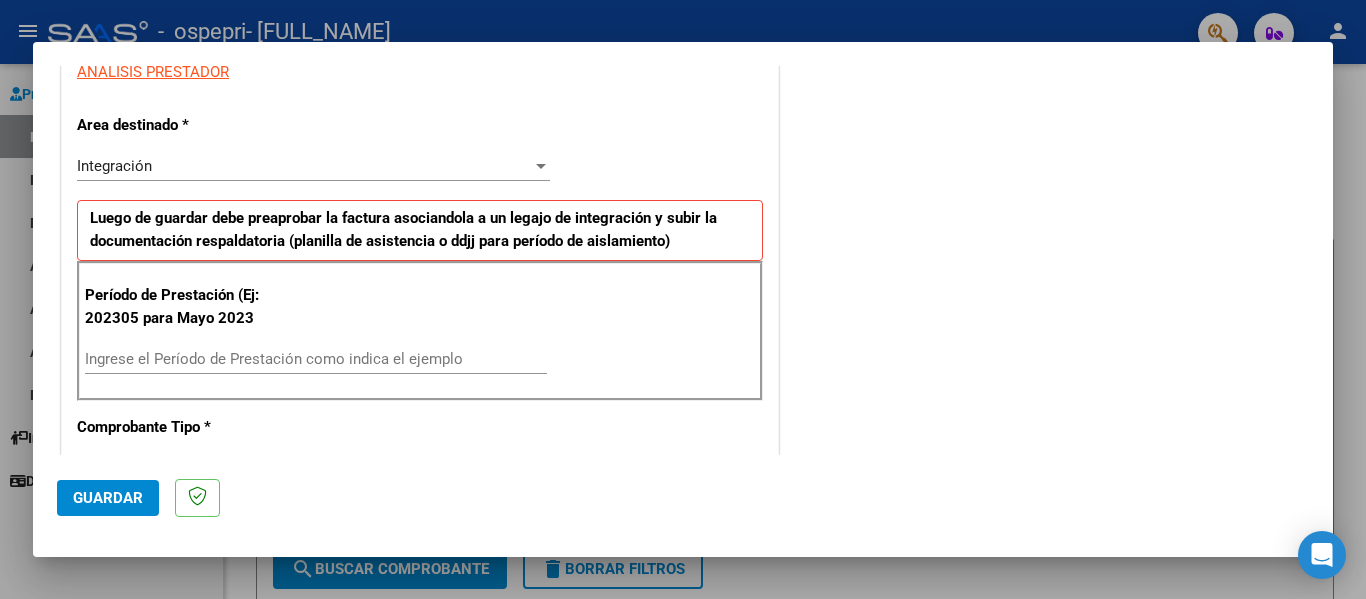 click on "Ingrese el Período de Prestación como indica el ejemplo" at bounding box center (316, 359) 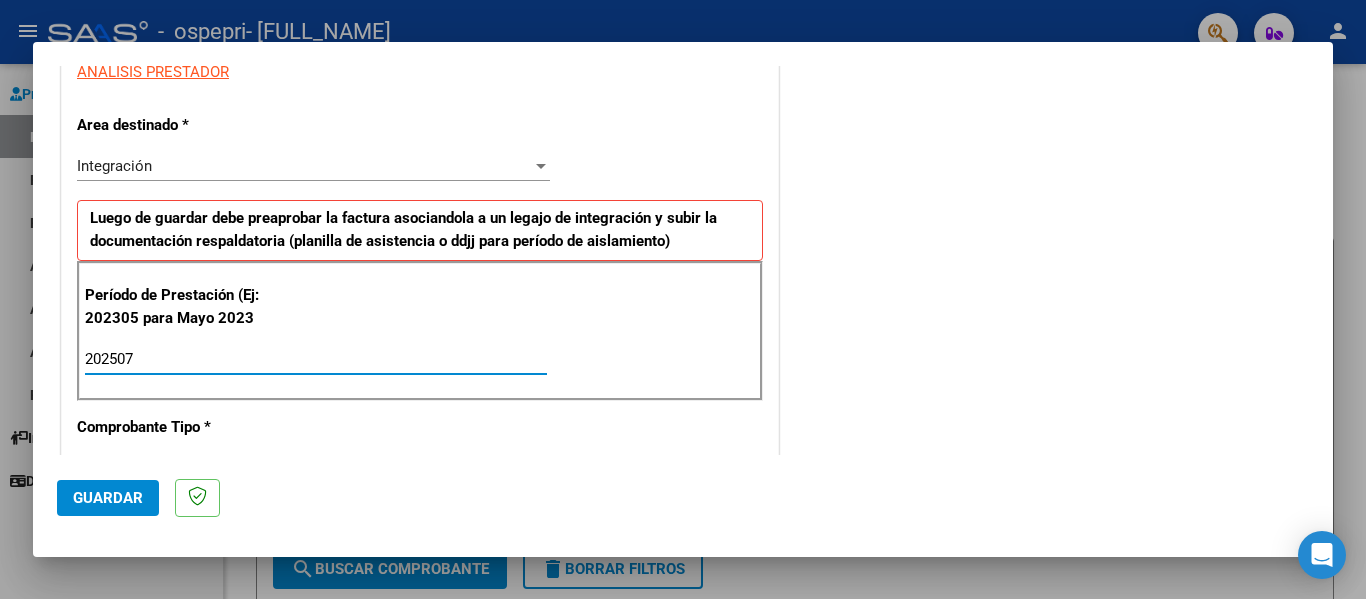 type on "202507" 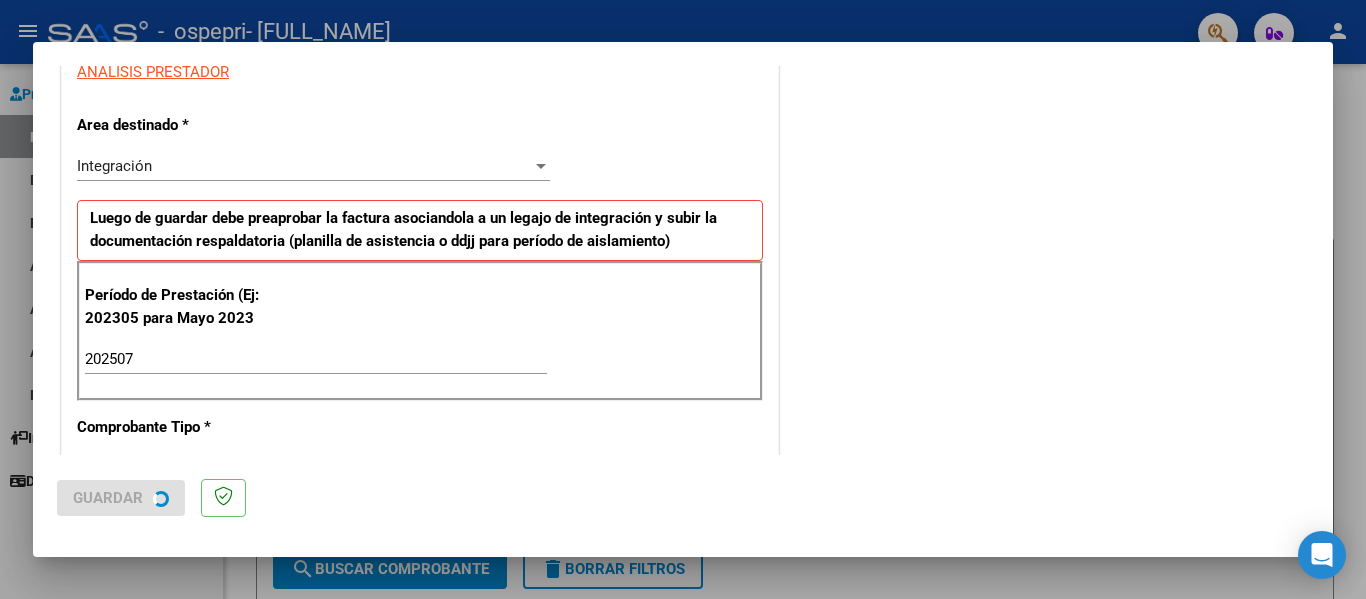 scroll, scrollTop: 0, scrollLeft: 0, axis: both 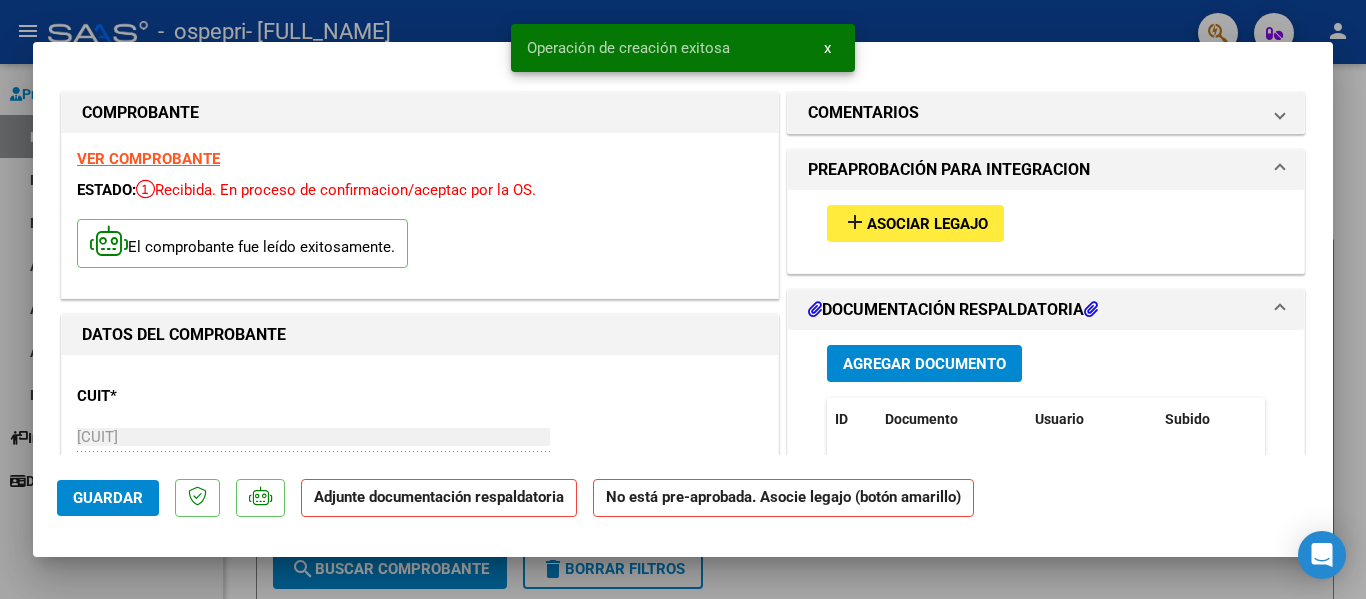 click on "Asociar Legajo" at bounding box center [927, 224] 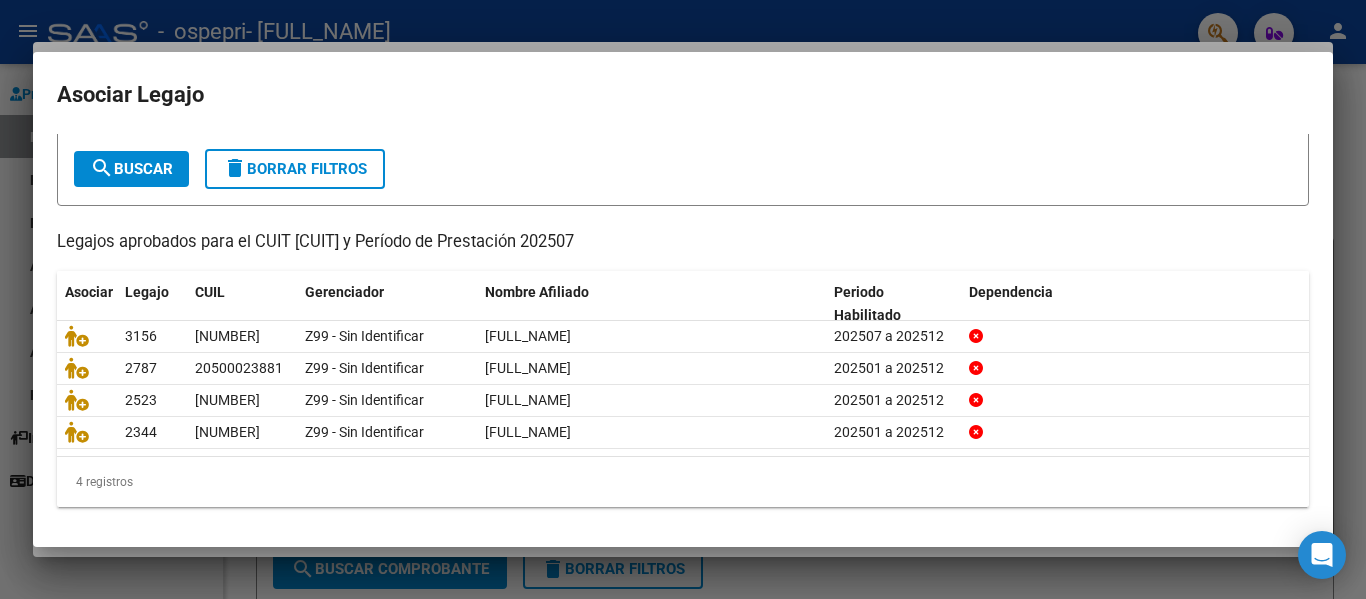 scroll, scrollTop: 104, scrollLeft: 0, axis: vertical 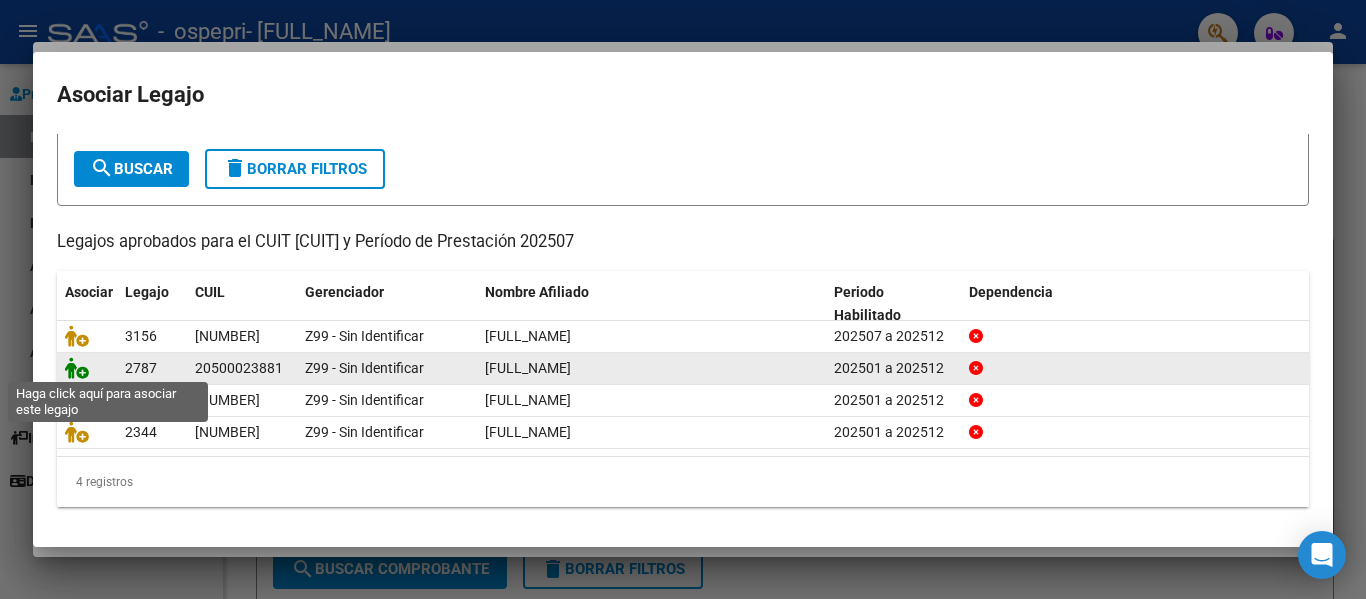 click 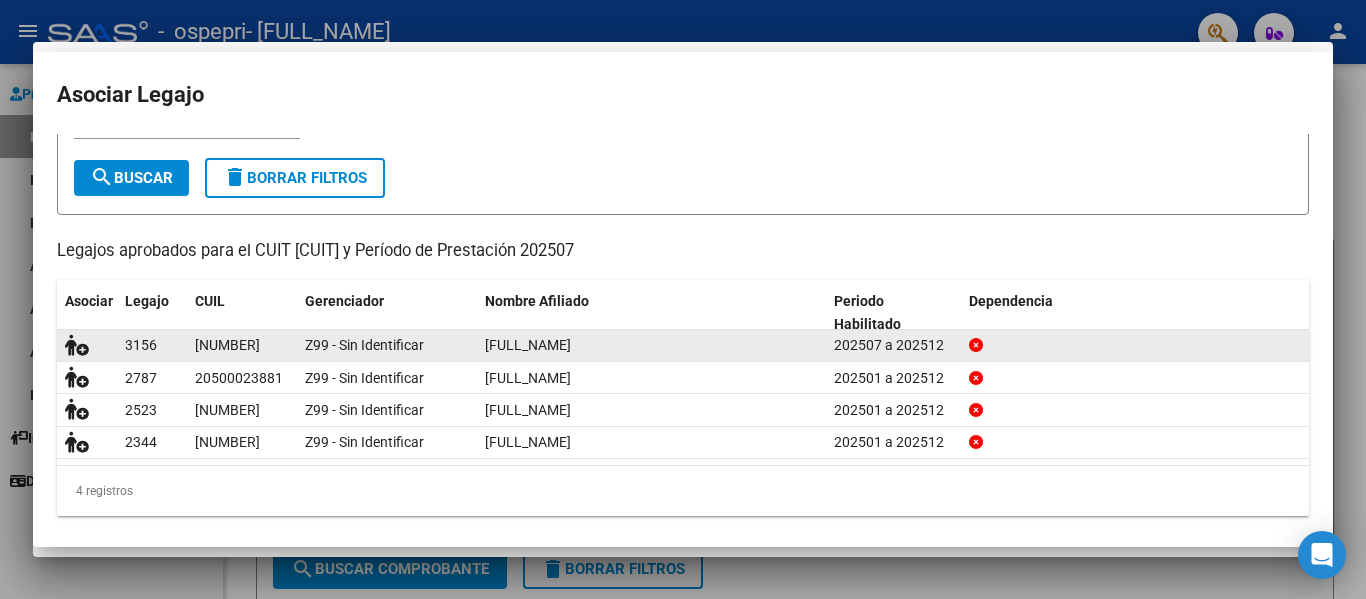 scroll, scrollTop: 117, scrollLeft: 0, axis: vertical 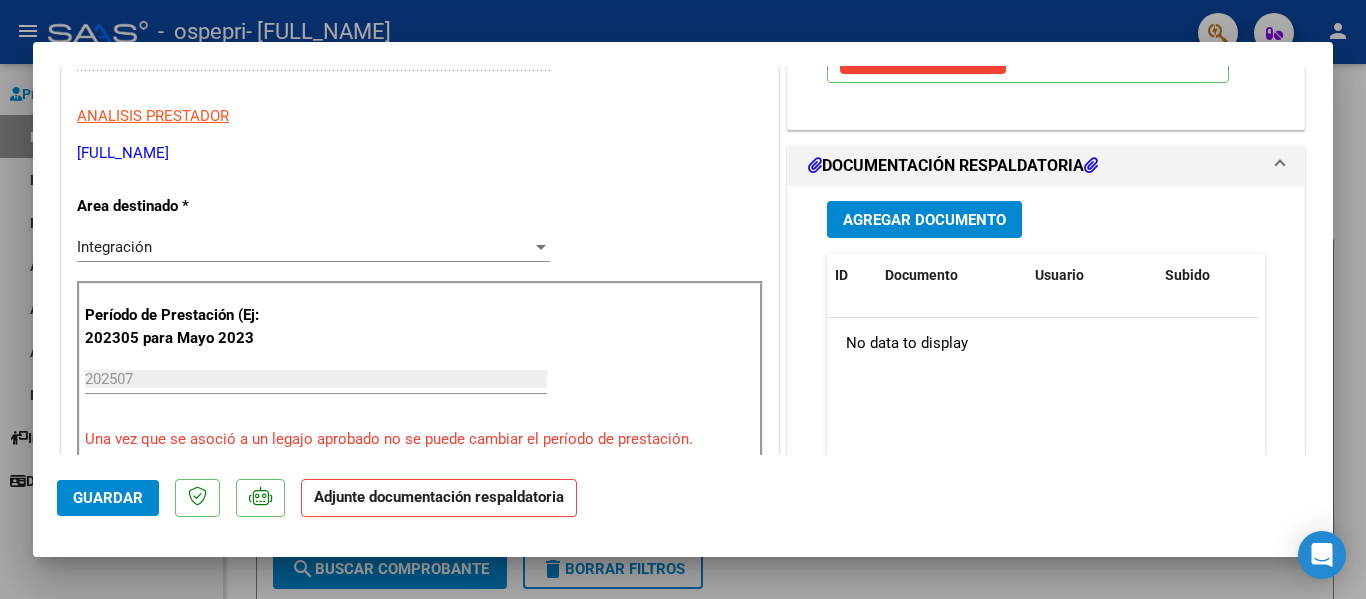 click on "Agregar Documento" at bounding box center (924, 220) 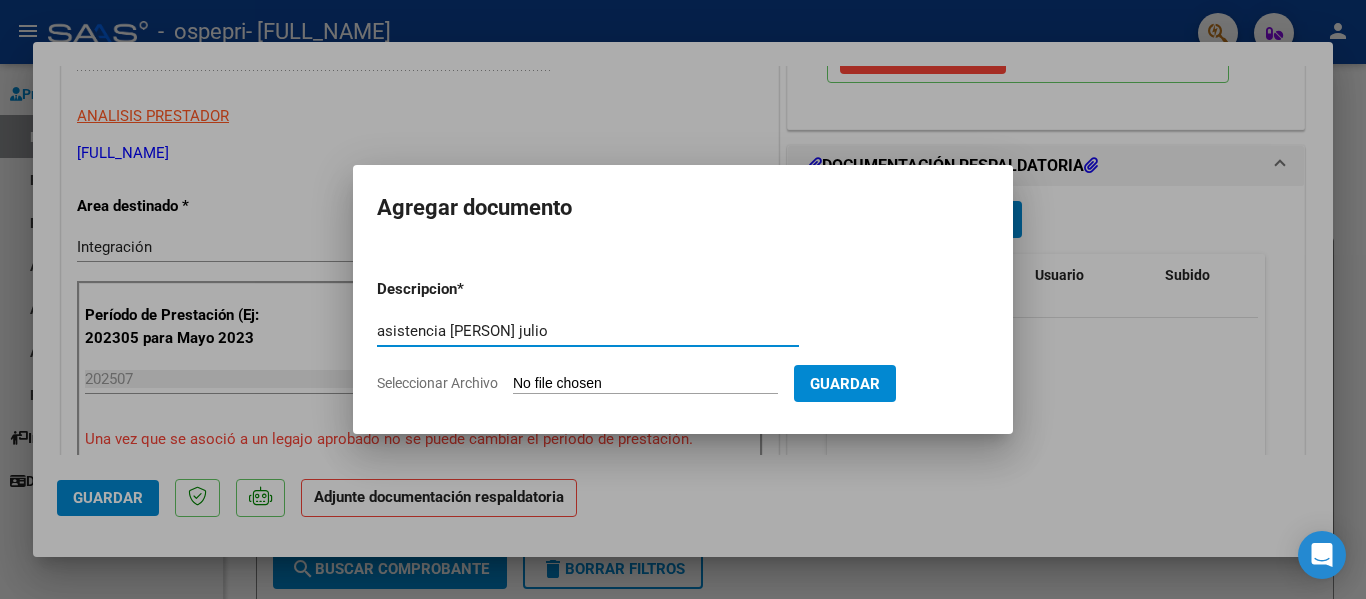 type on "asistencia [PERSON] julio" 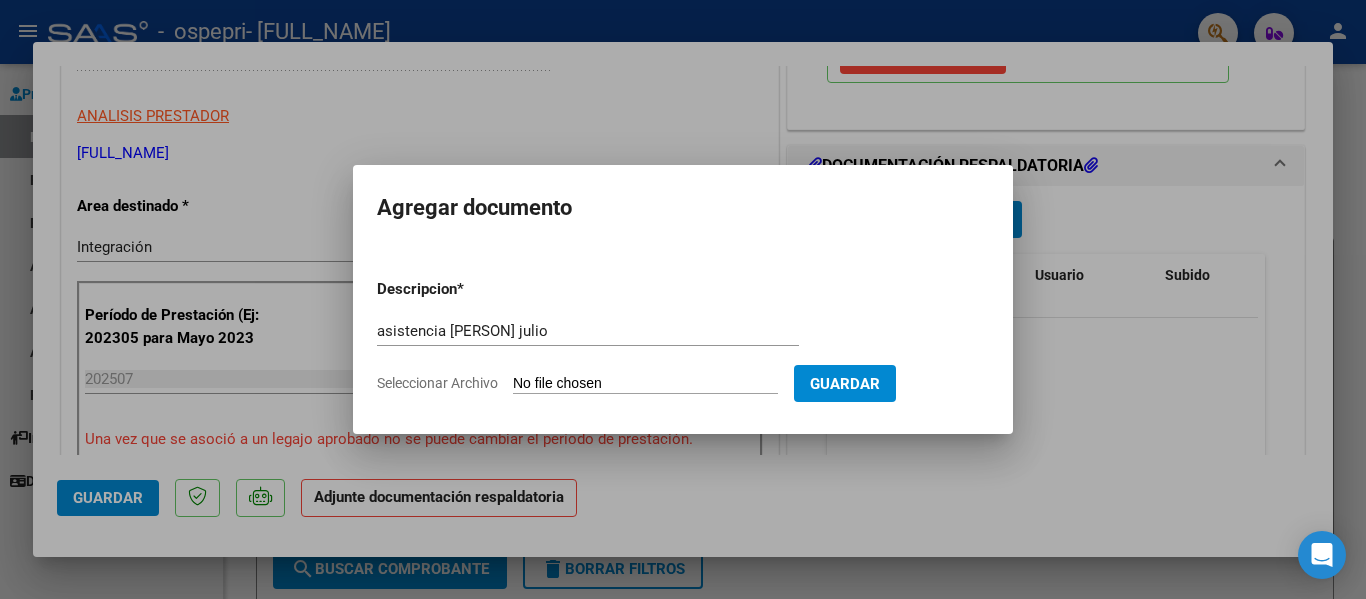 type on "C:\fakepath\asistencia [PERSON] julio25.jpg" 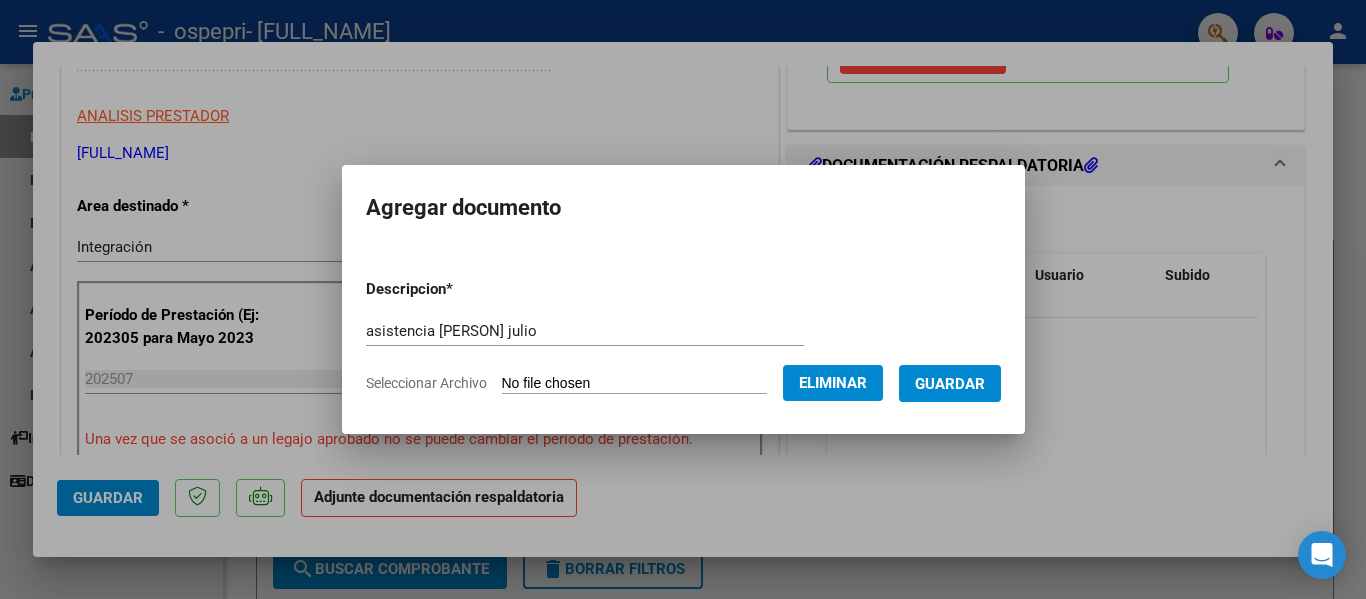 click on "Guardar" at bounding box center [950, 384] 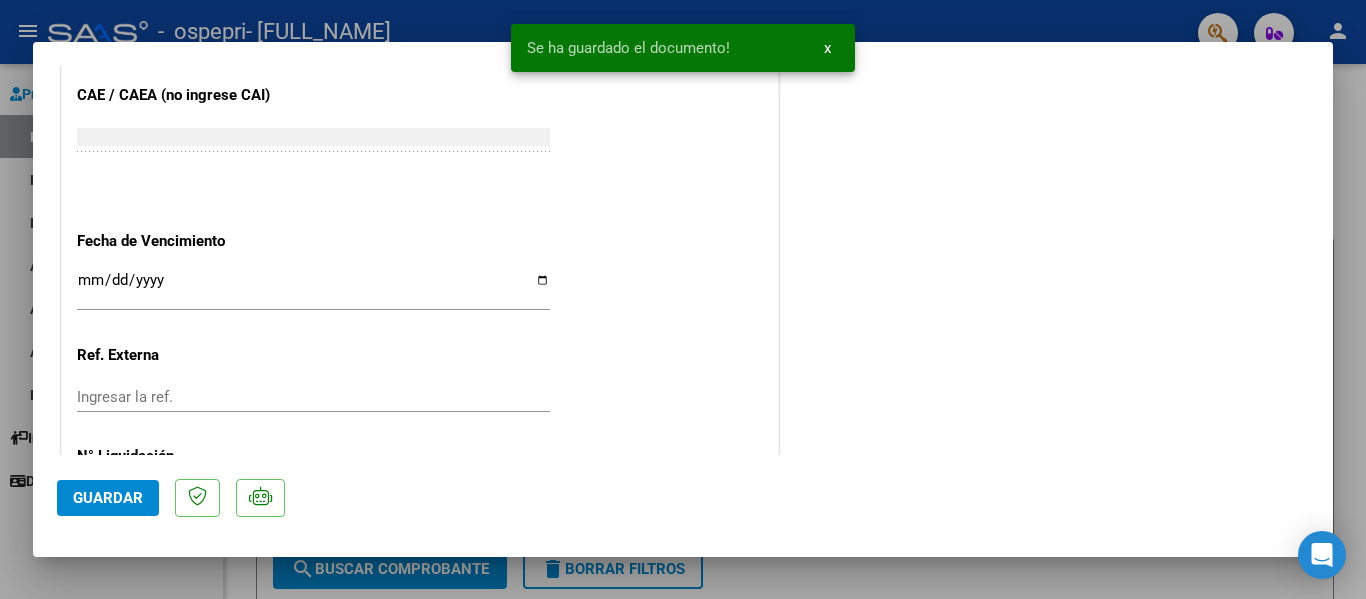 scroll, scrollTop: 1401, scrollLeft: 0, axis: vertical 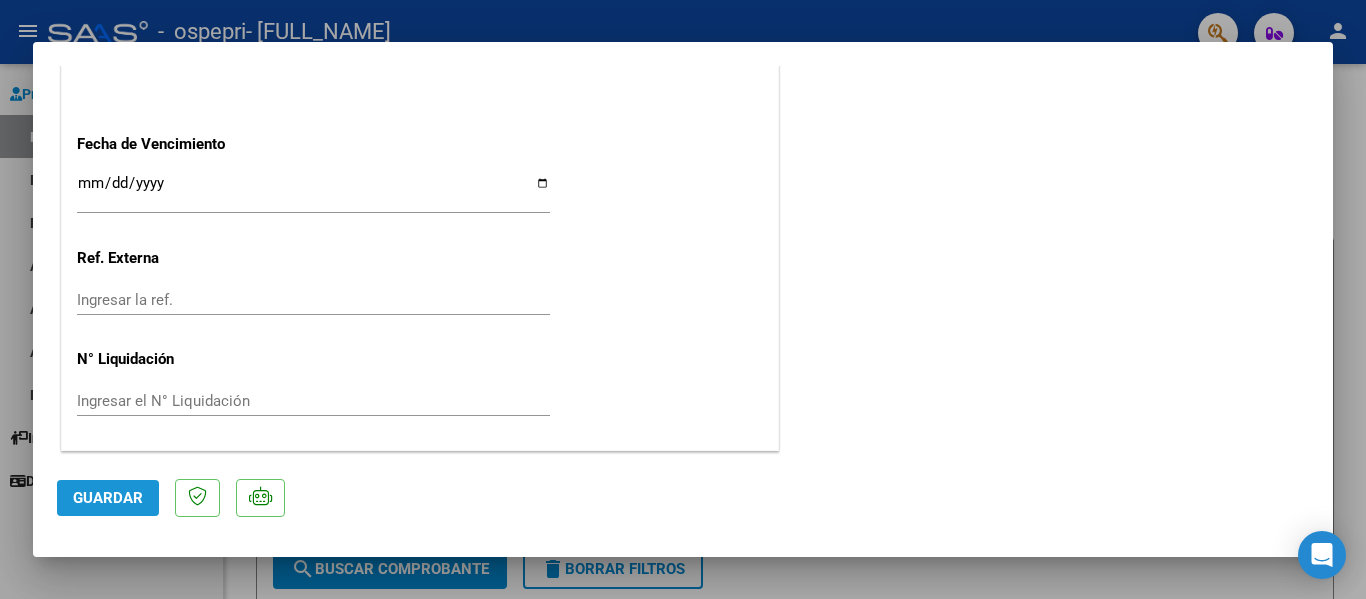 click on "Guardar" 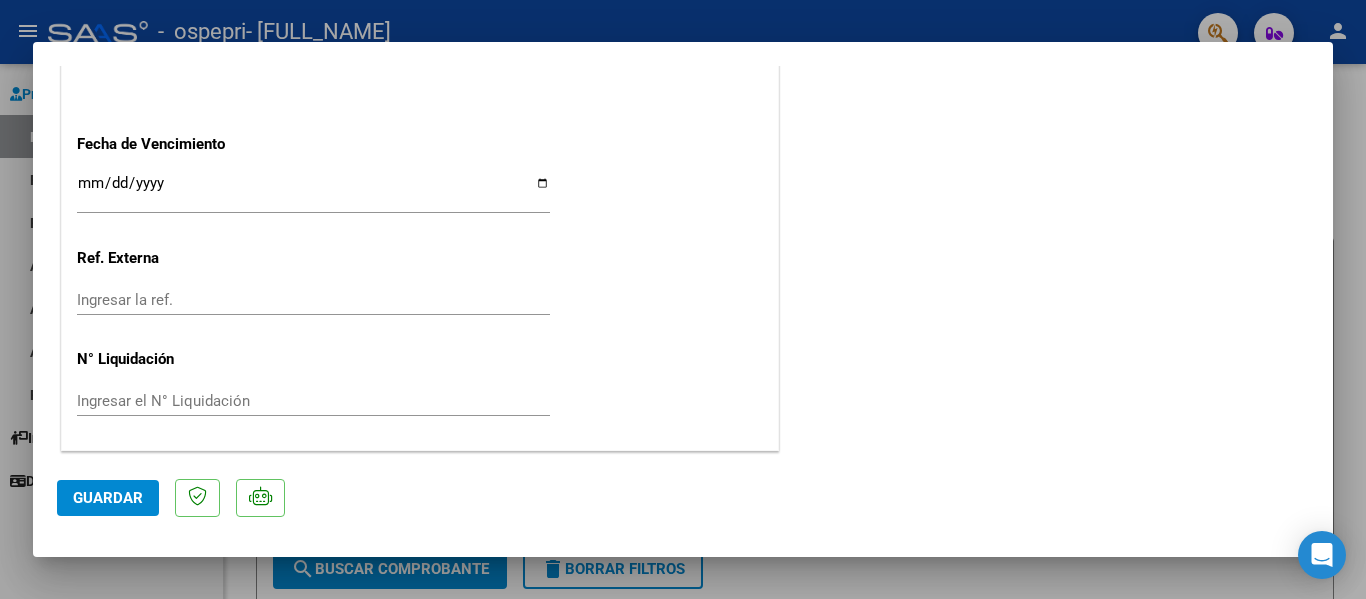 click at bounding box center [683, 299] 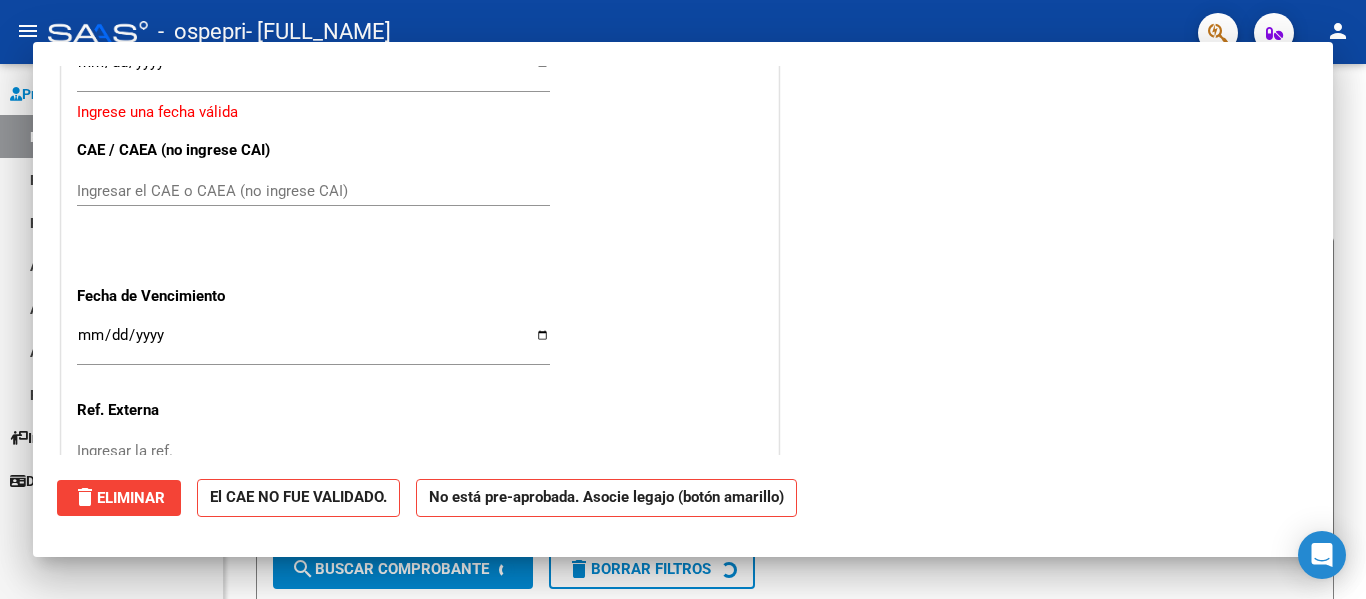 scroll, scrollTop: 1553, scrollLeft: 0, axis: vertical 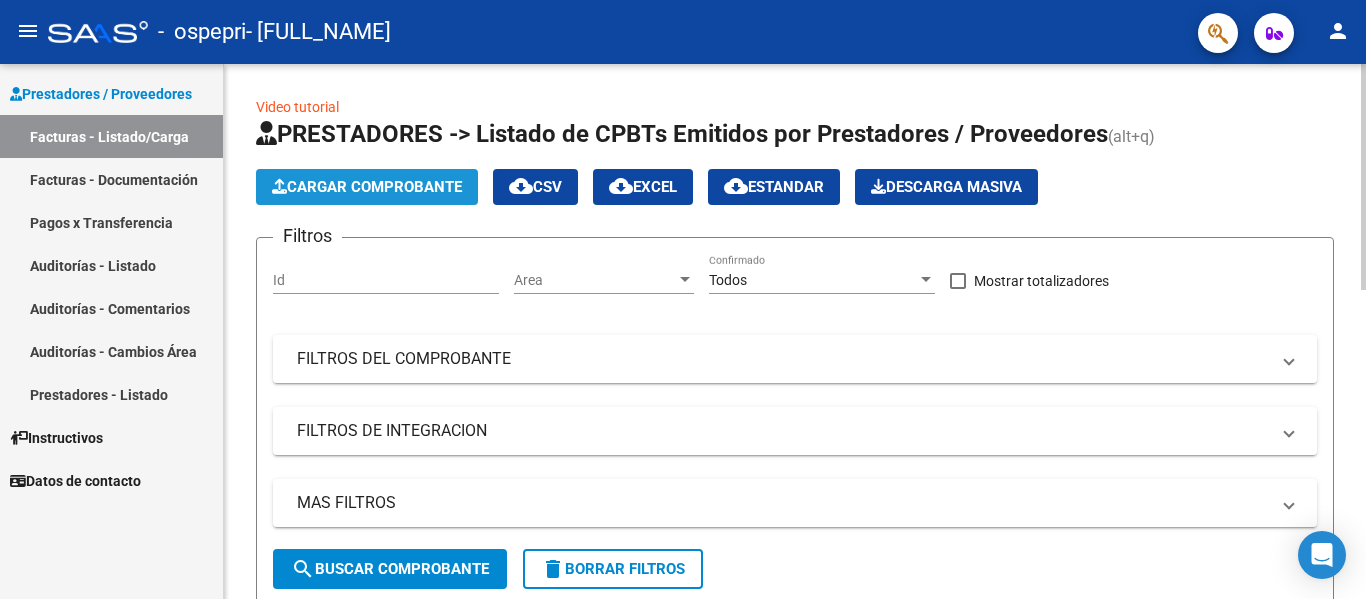 click on "Cargar Comprobante" 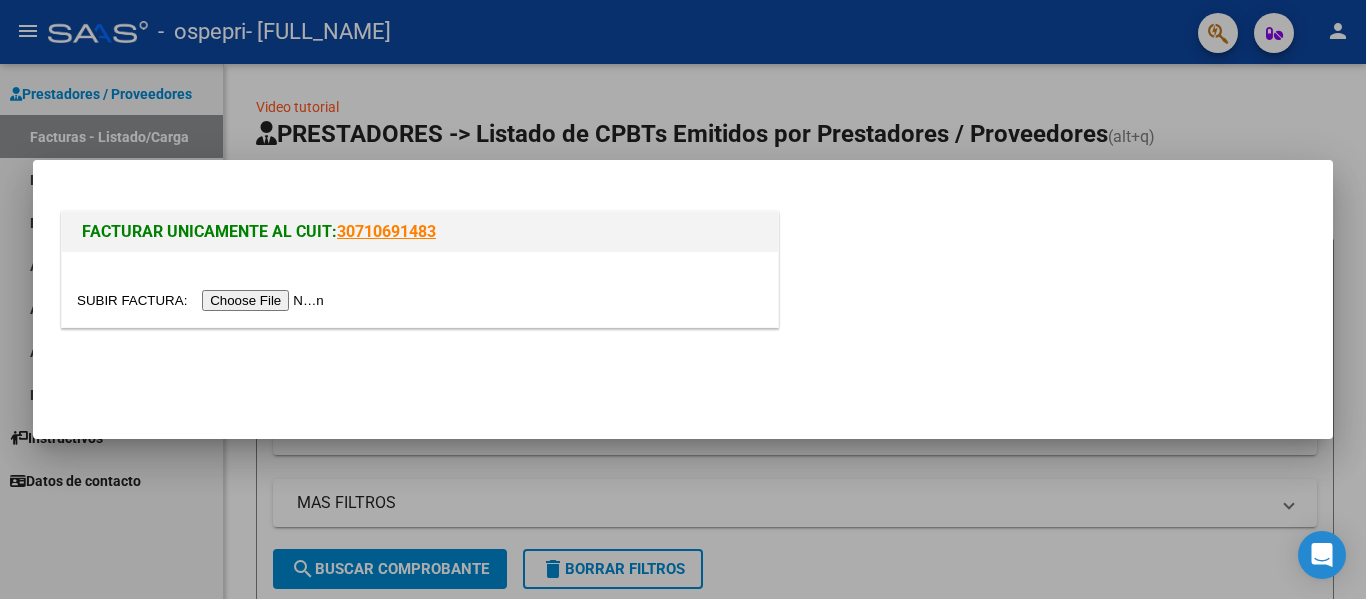 click at bounding box center (203, 300) 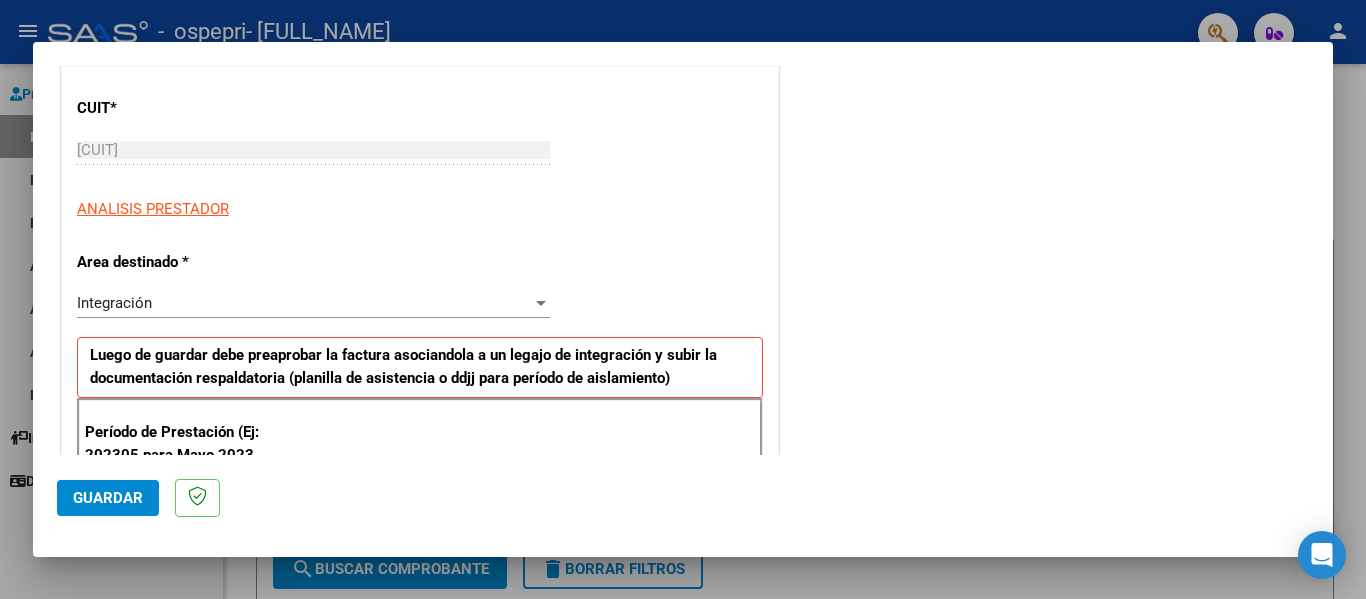 scroll, scrollTop: 269, scrollLeft: 0, axis: vertical 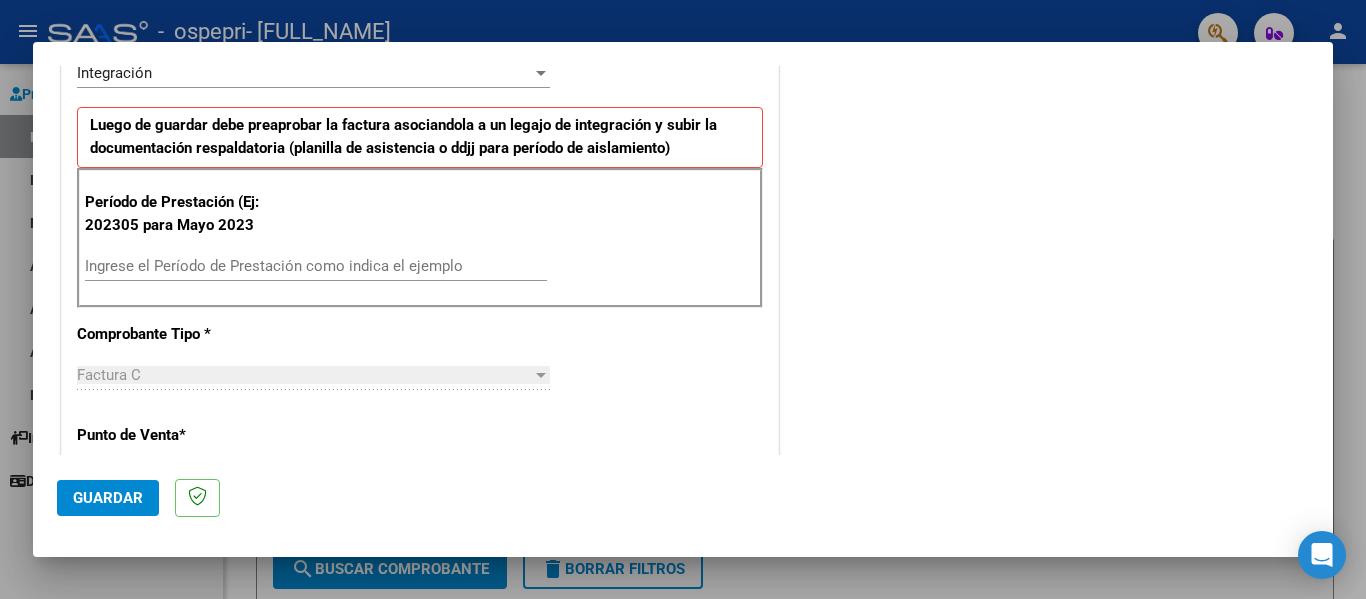 click on "Ingrese el Período de Prestación como indica el ejemplo" at bounding box center (316, 266) 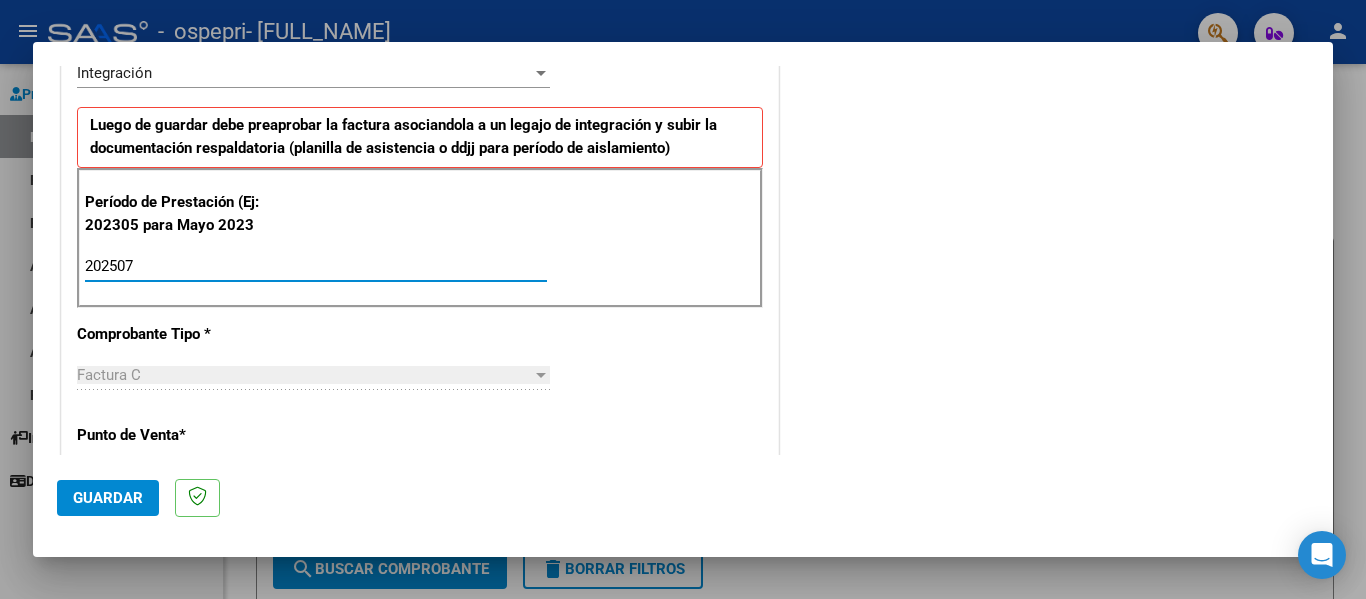 type on "202507" 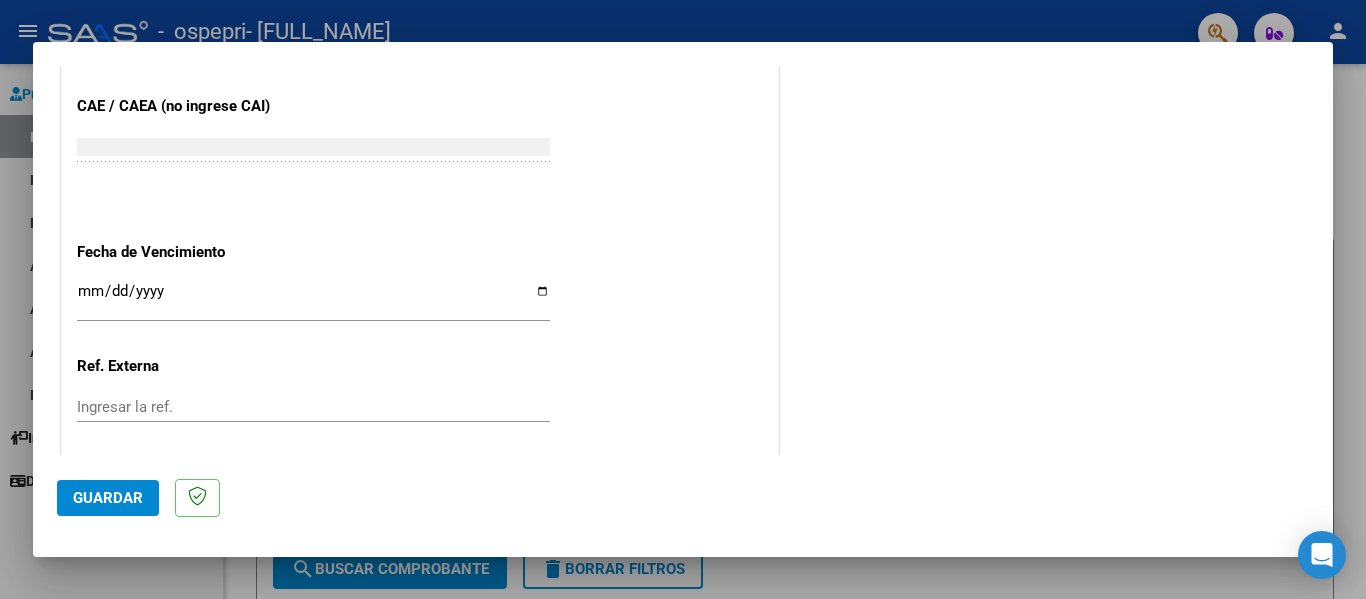 scroll, scrollTop: 1230, scrollLeft: 0, axis: vertical 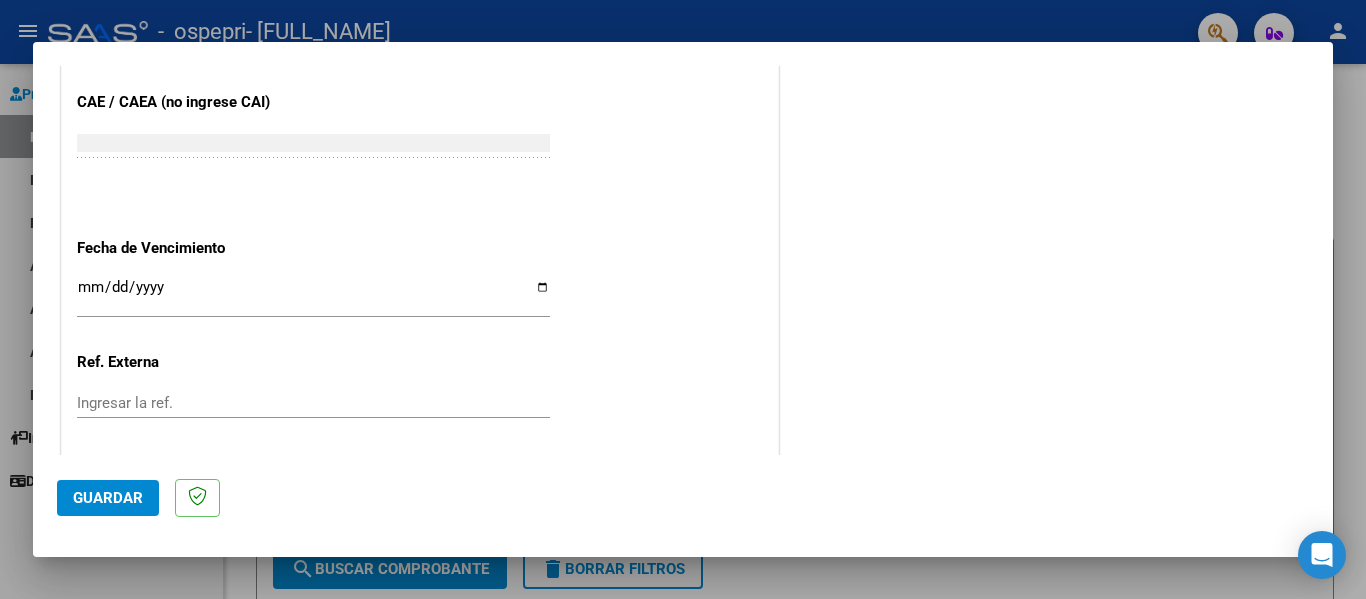 click on "Guardar" 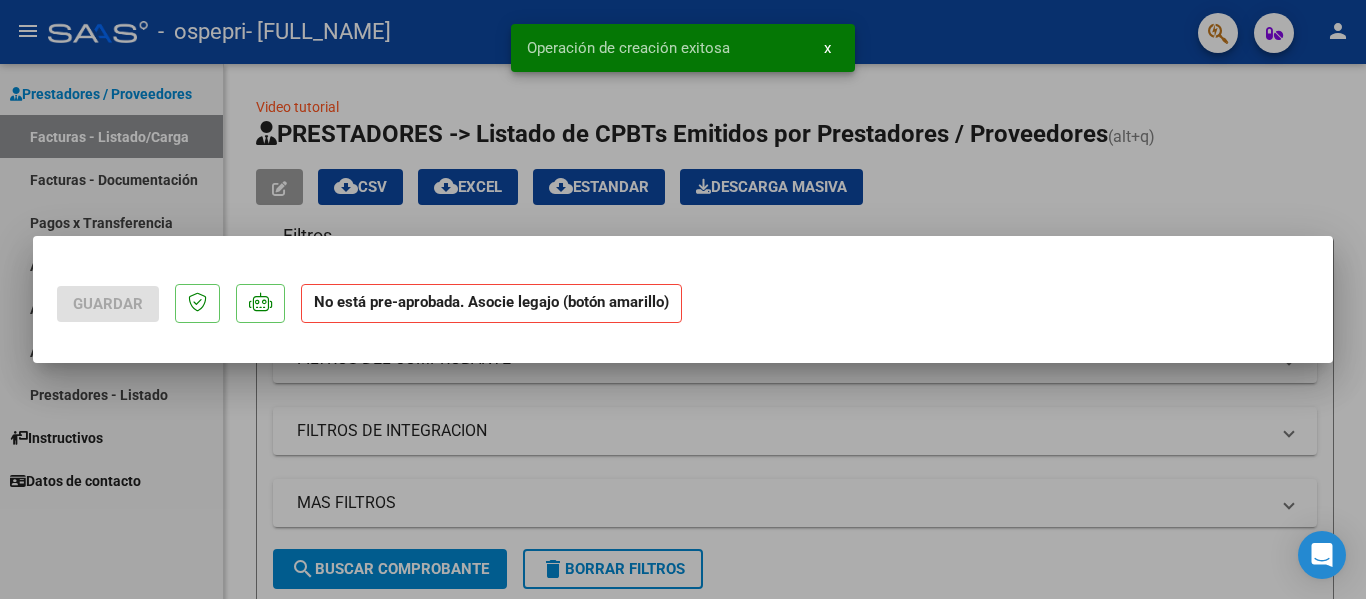 scroll, scrollTop: 0, scrollLeft: 0, axis: both 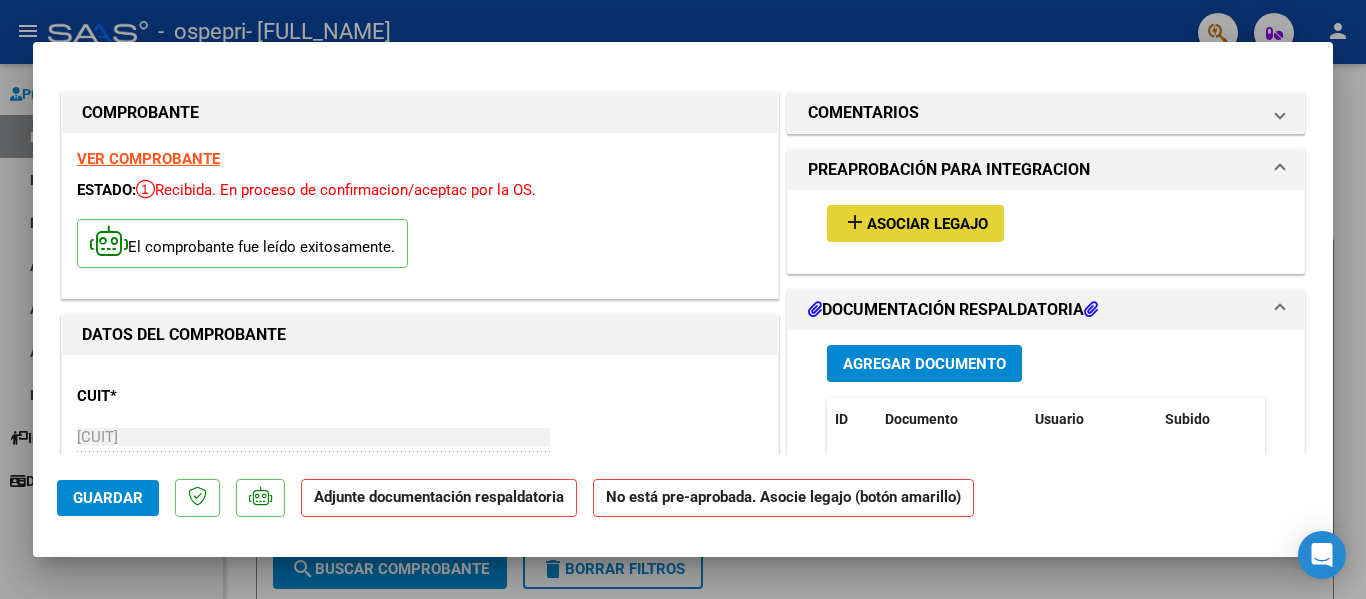 click on "Asociar Legajo" at bounding box center [927, 224] 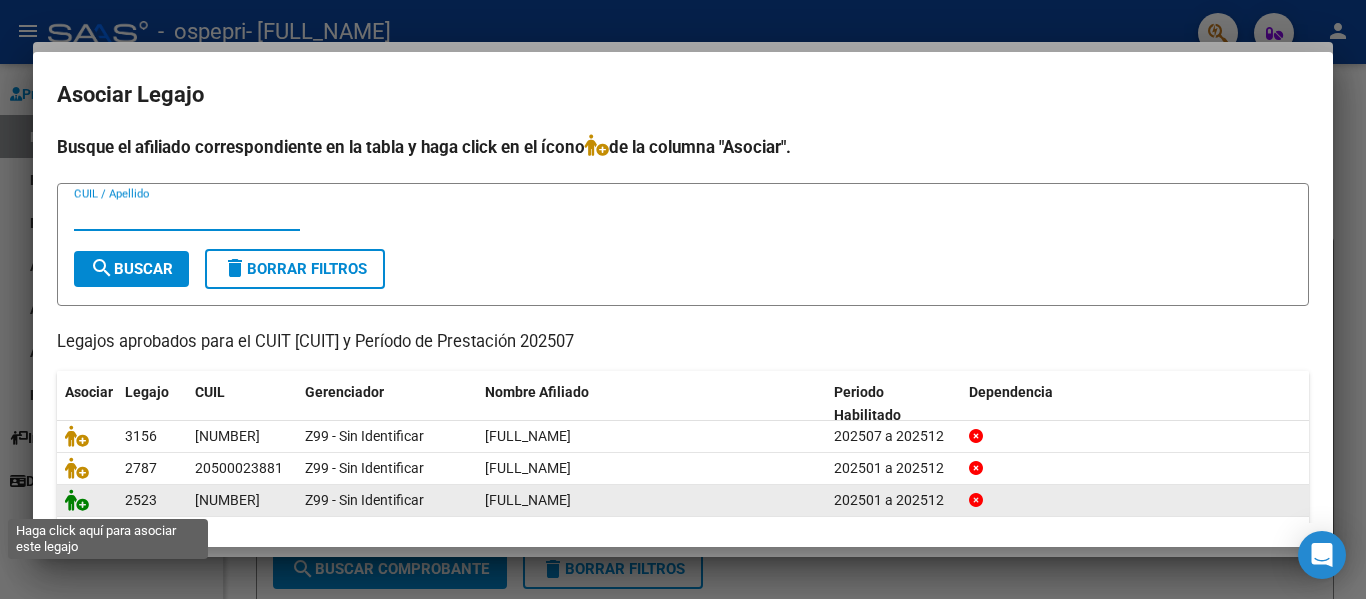 click 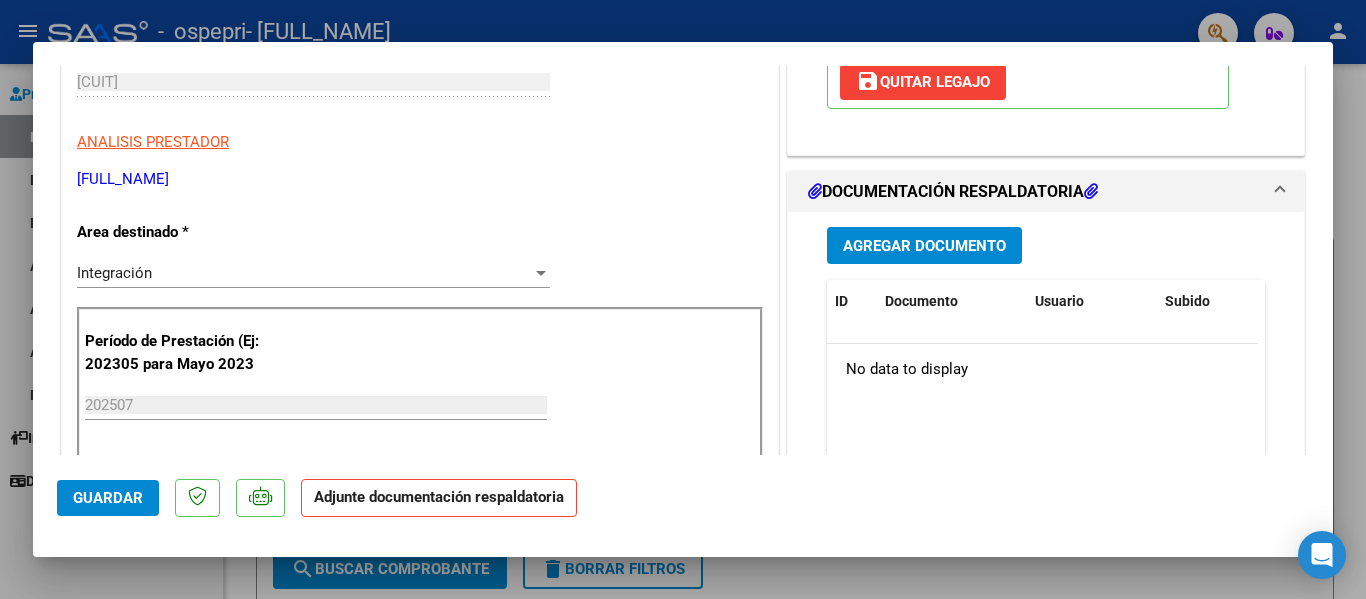 scroll, scrollTop: 396, scrollLeft: 0, axis: vertical 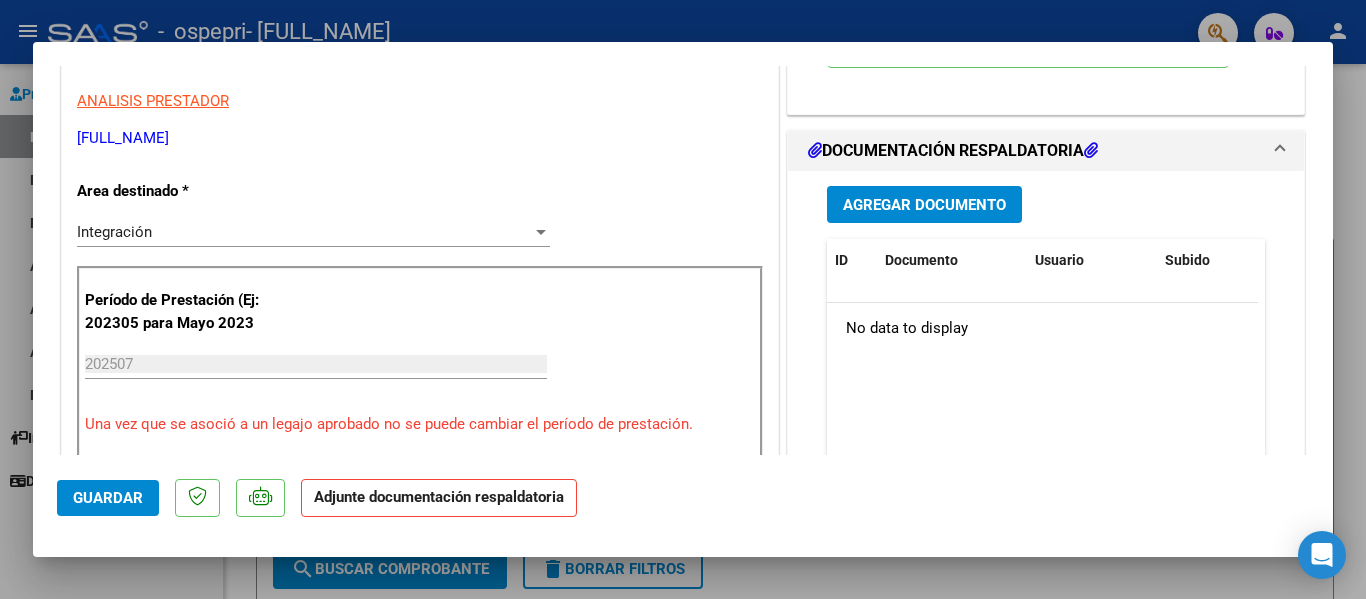 click on "Agregar Documento" at bounding box center [924, 205] 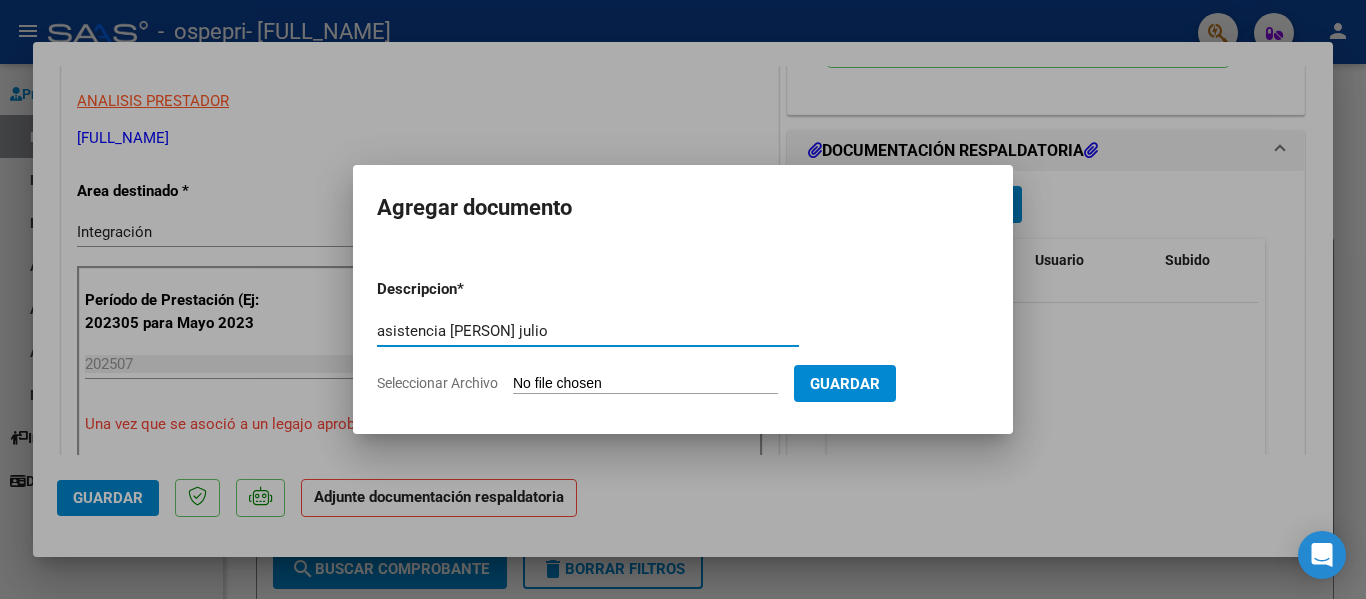 type on "asistencia [PERSON] julio" 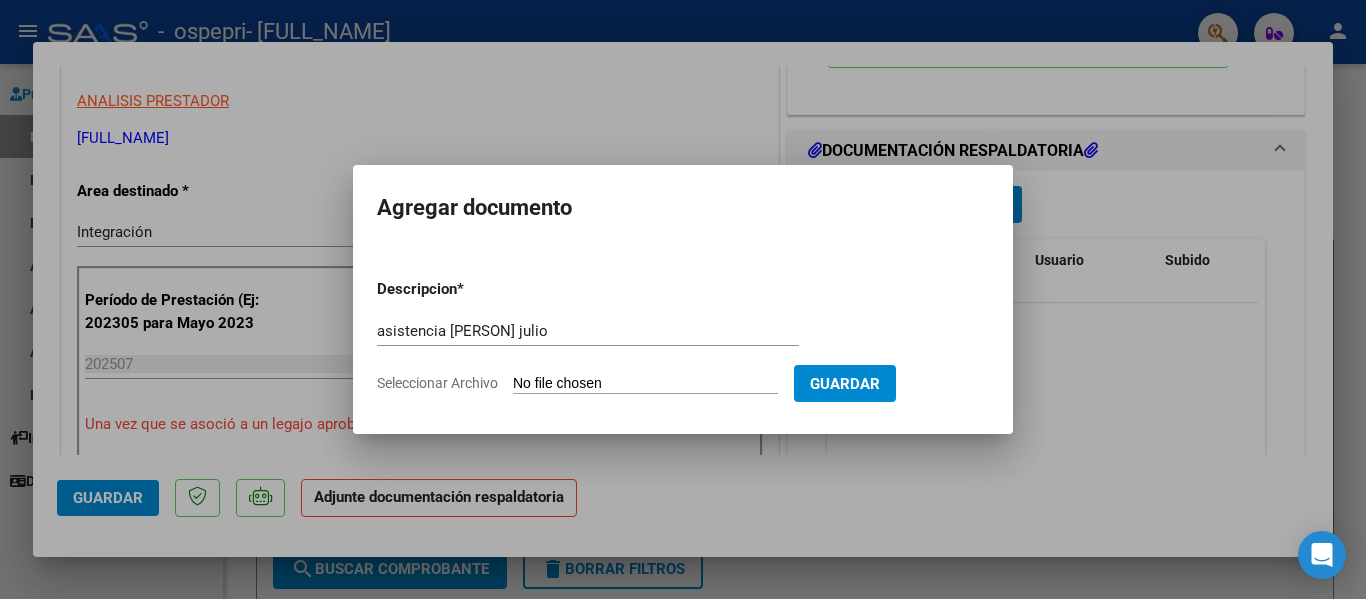 click on "Seleccionar Archivo" at bounding box center [645, 384] 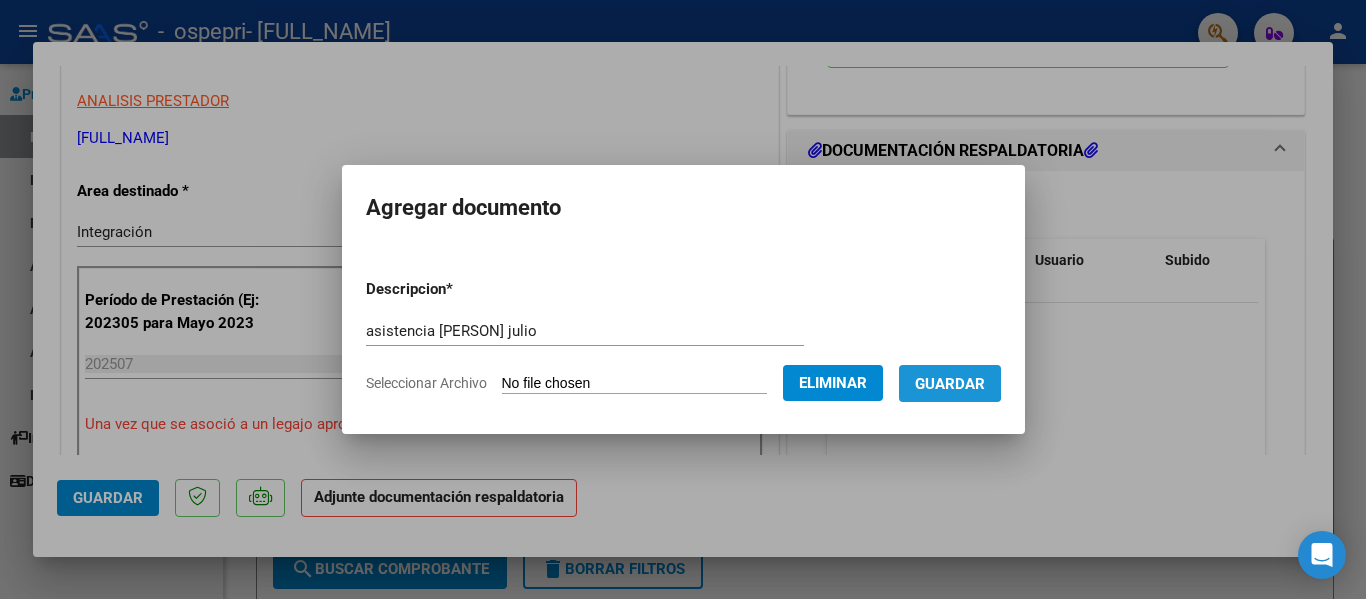 click on "Guardar" at bounding box center [950, 384] 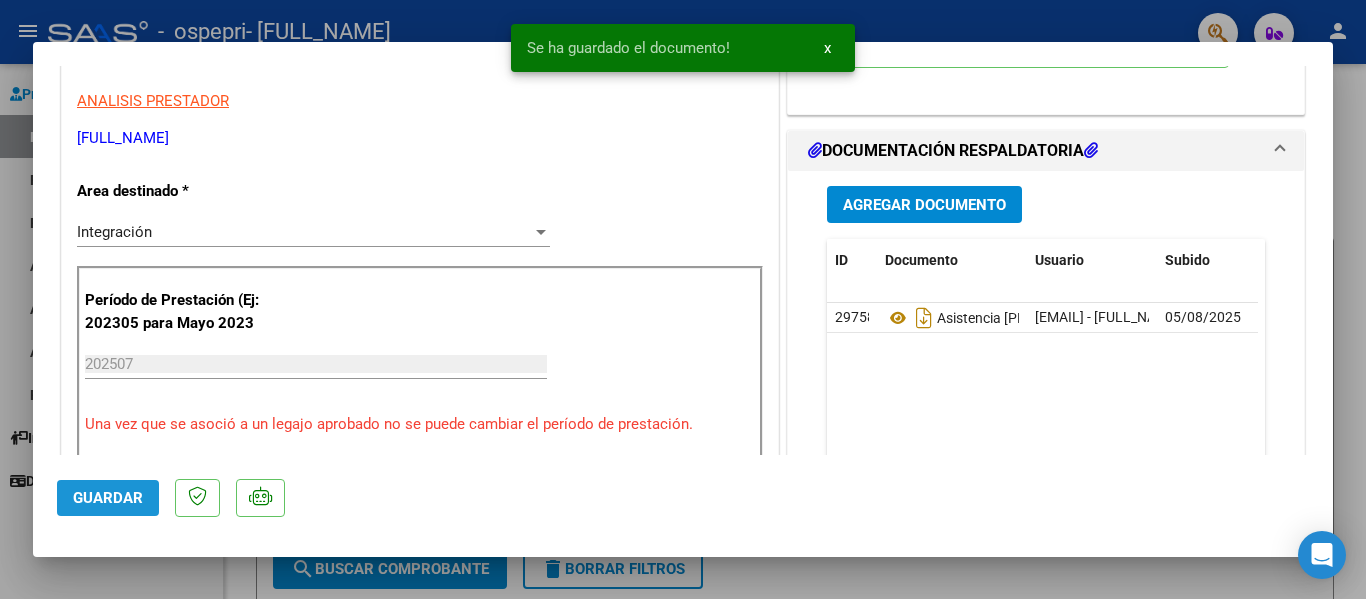 click on "Guardar" 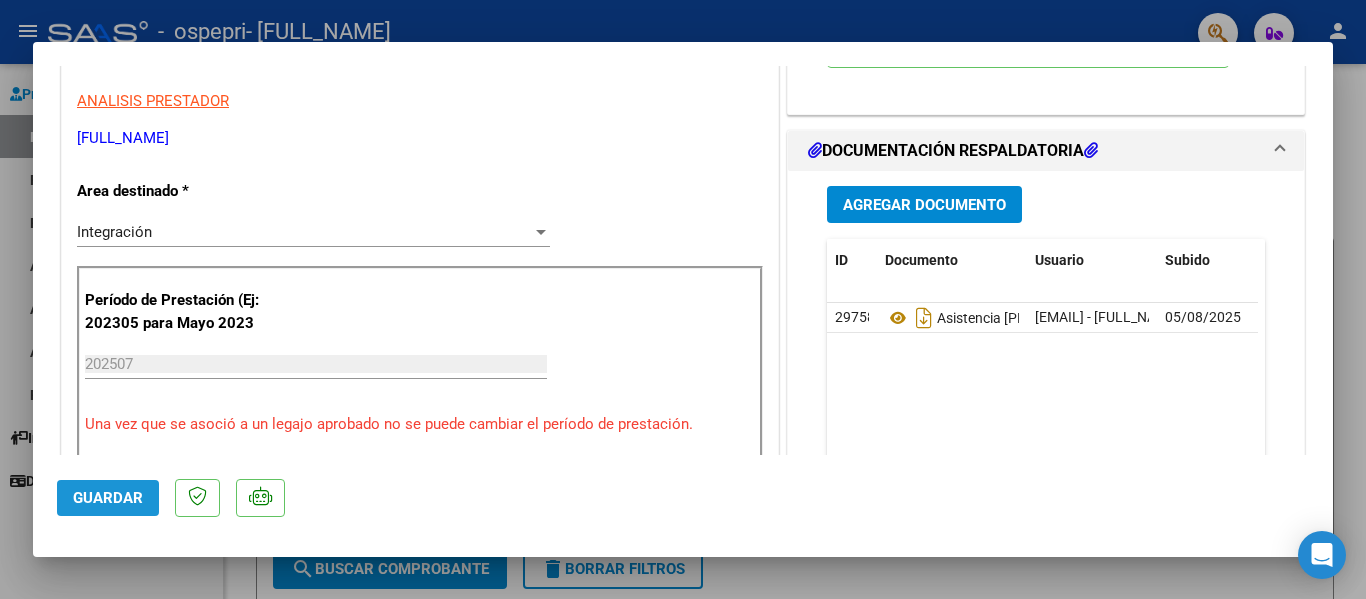 click on "Guardar" 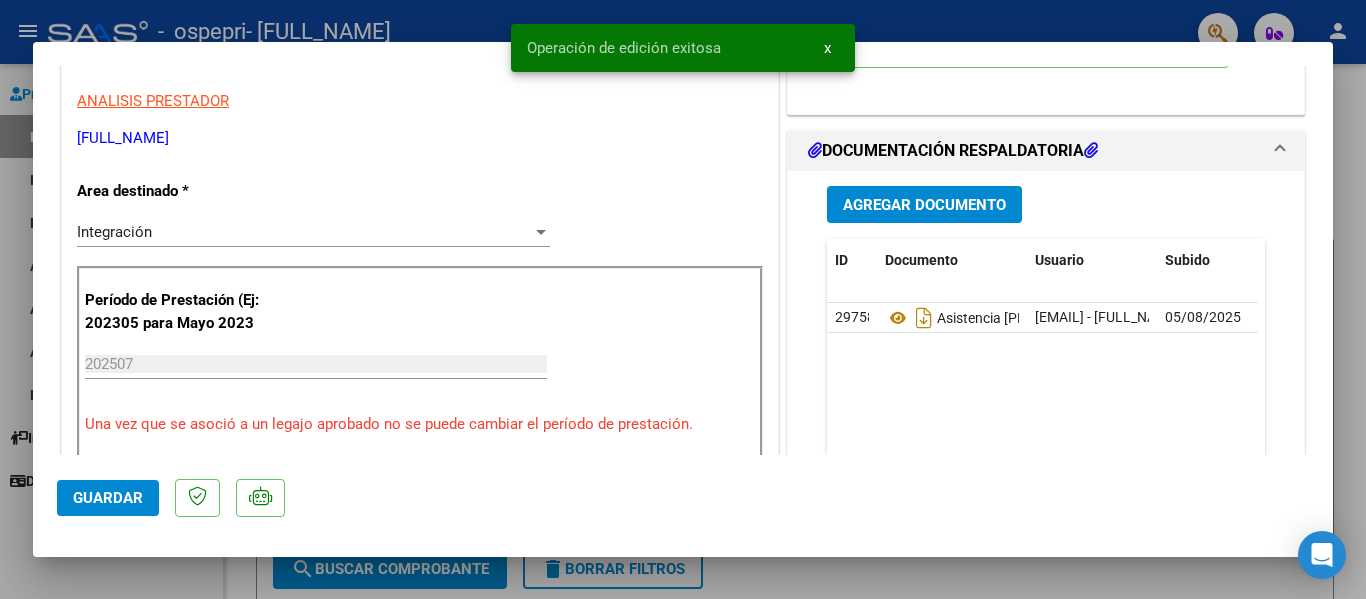 click at bounding box center (683, 299) 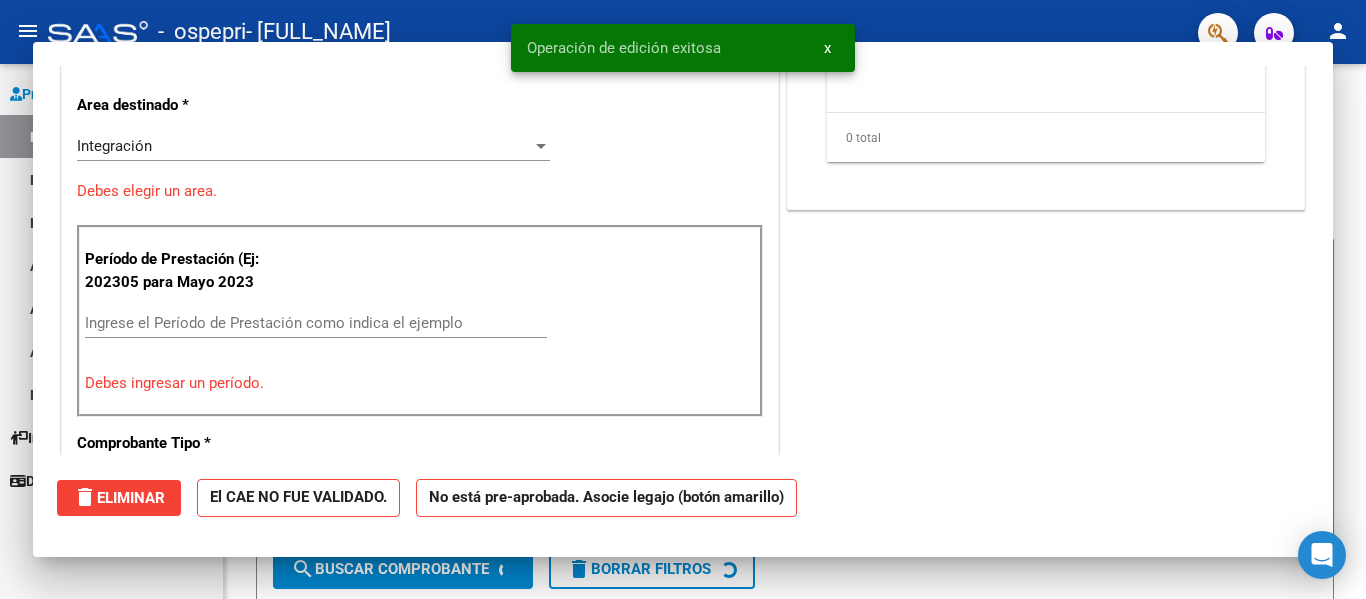scroll, scrollTop: 0, scrollLeft: 0, axis: both 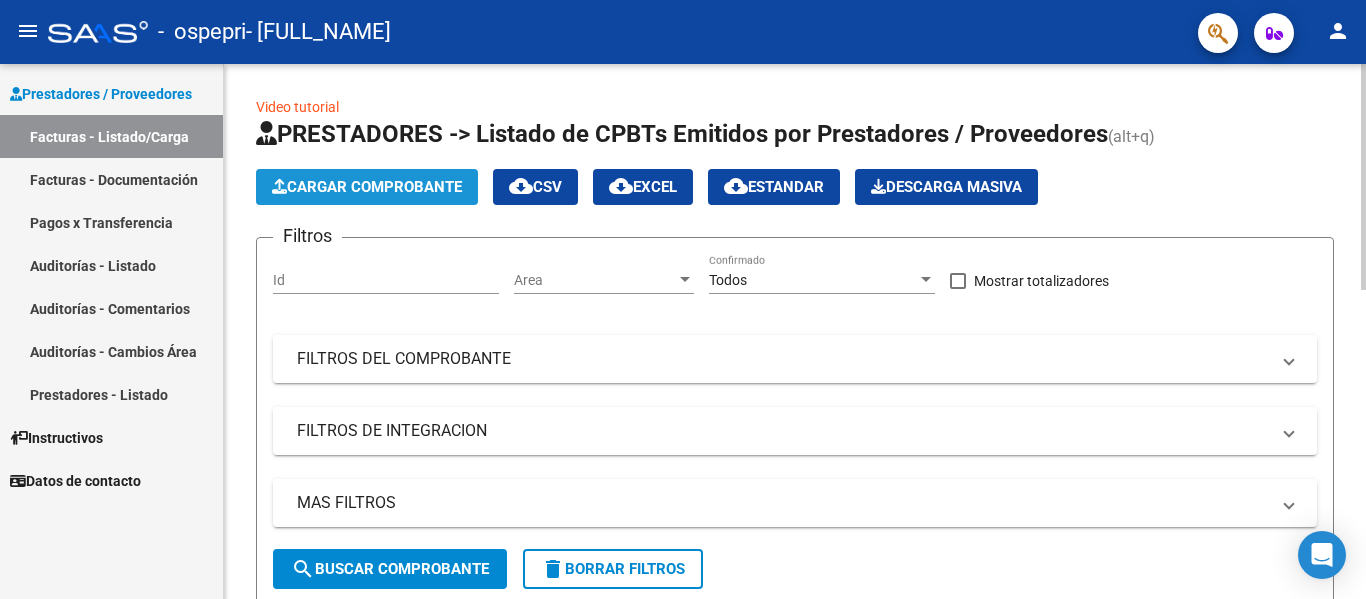 click on "Cargar Comprobante" 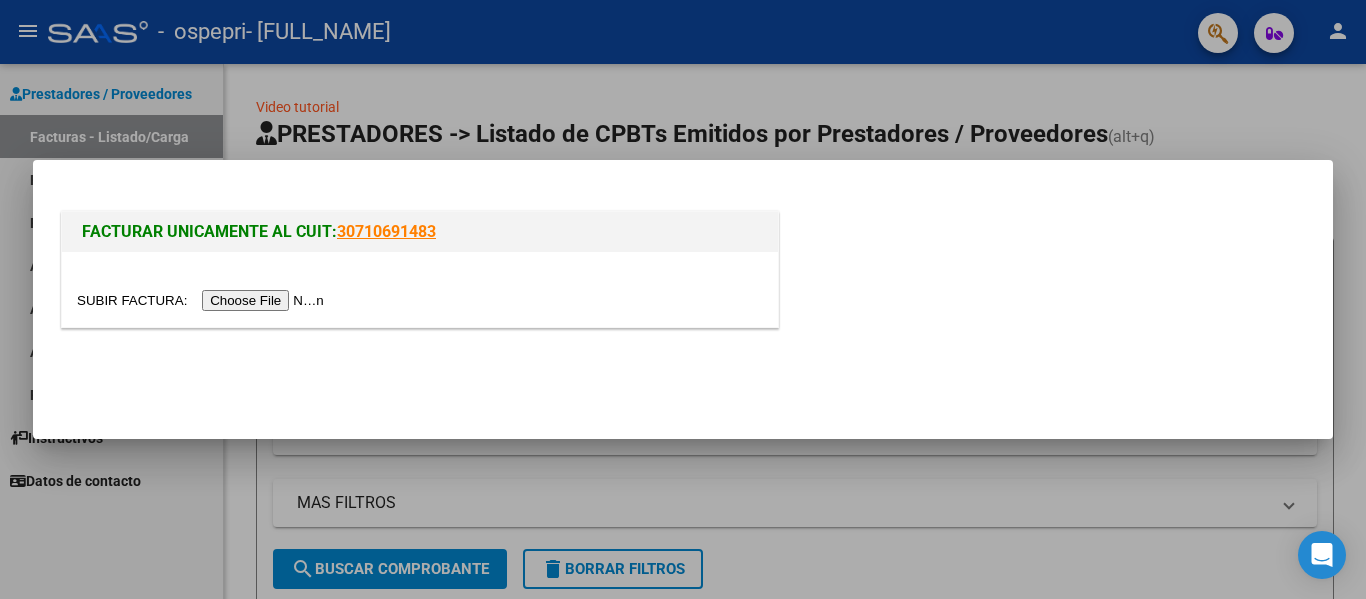 click at bounding box center (203, 300) 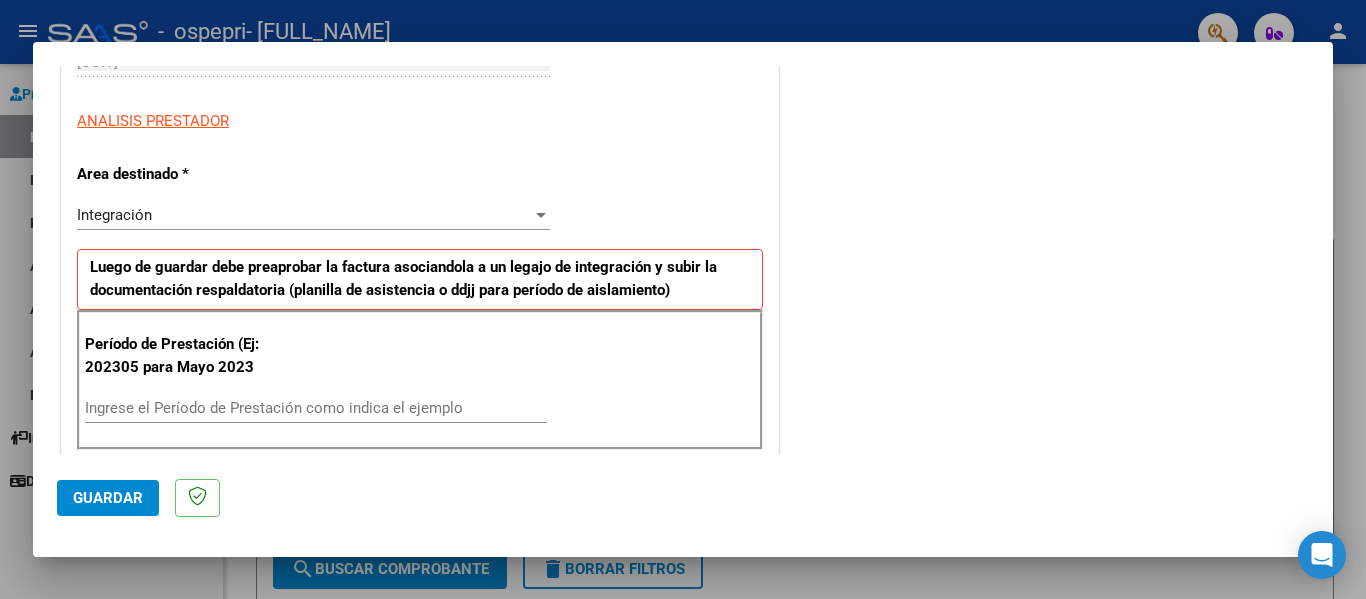 scroll, scrollTop: 391, scrollLeft: 0, axis: vertical 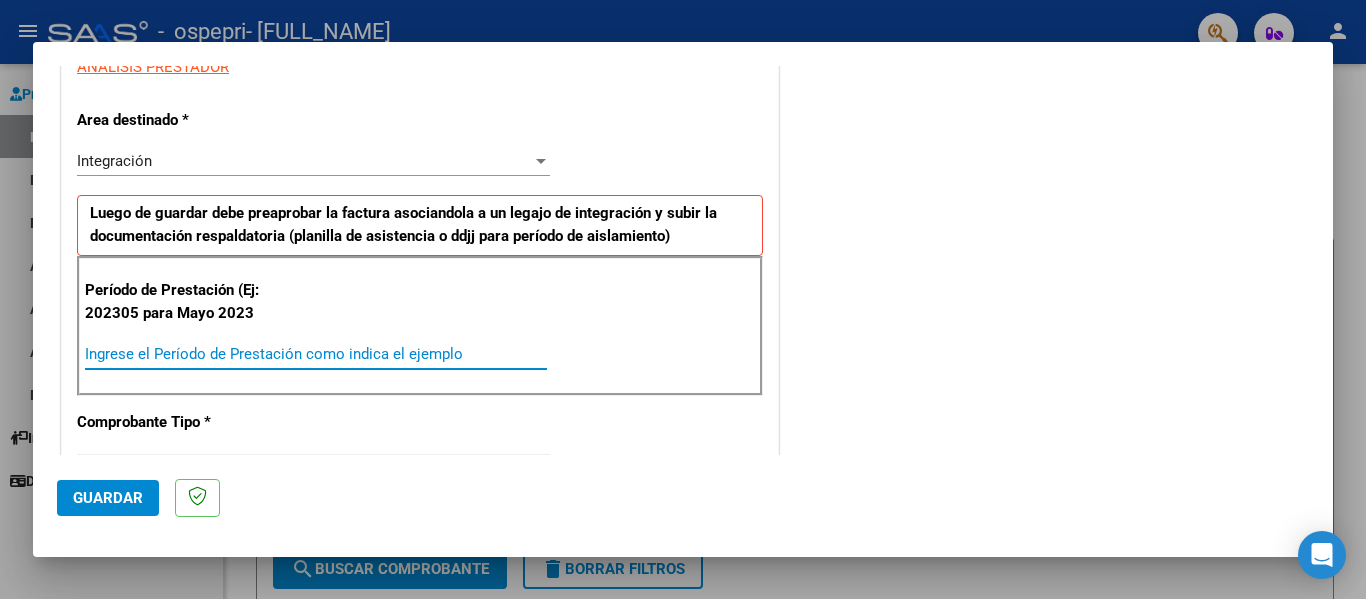 click on "Ingrese el Período de Prestación como indica el ejemplo" at bounding box center (316, 354) 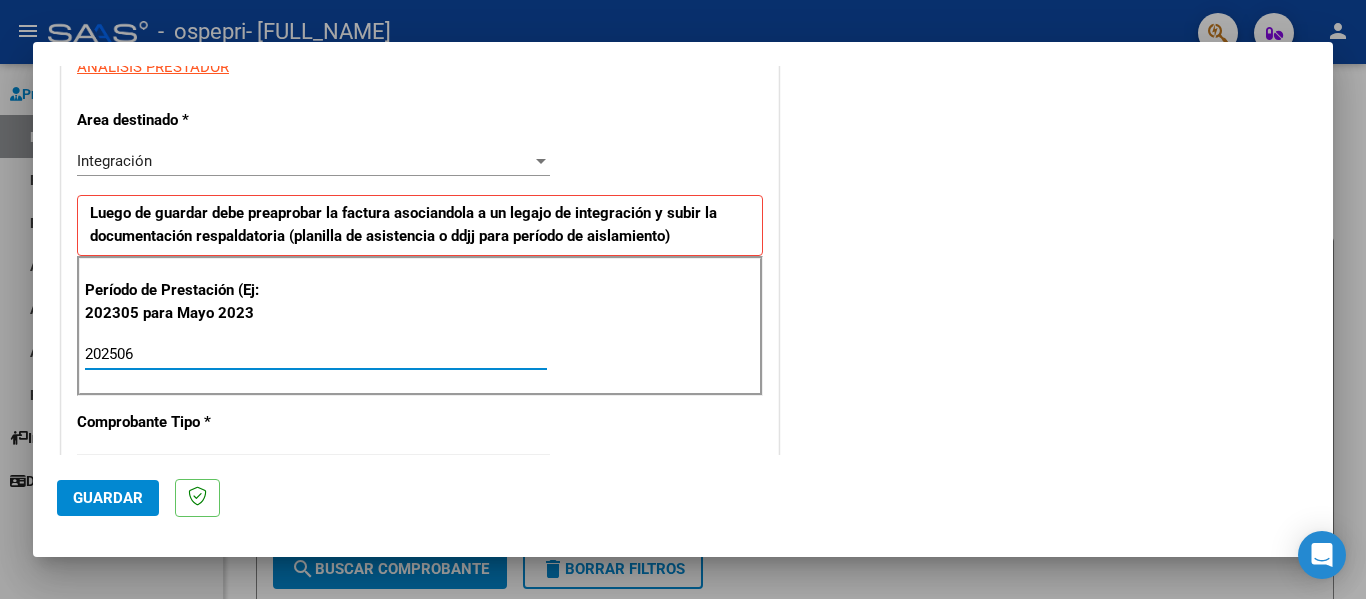 type on "202506" 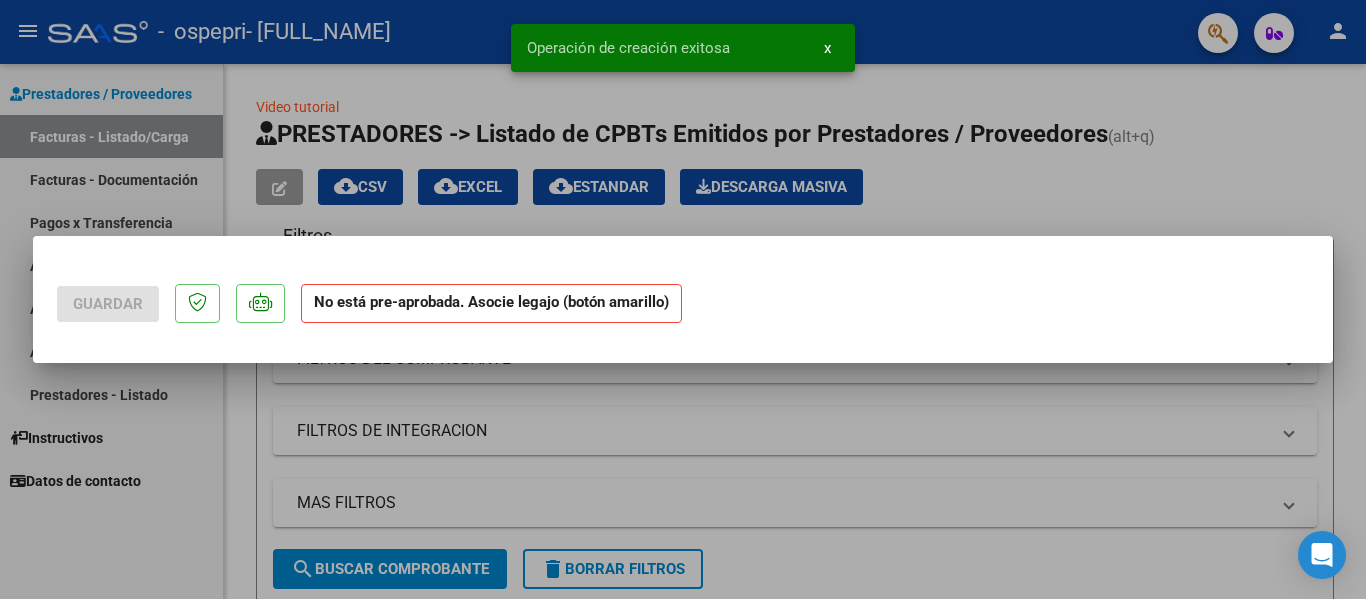 scroll, scrollTop: 0, scrollLeft: 0, axis: both 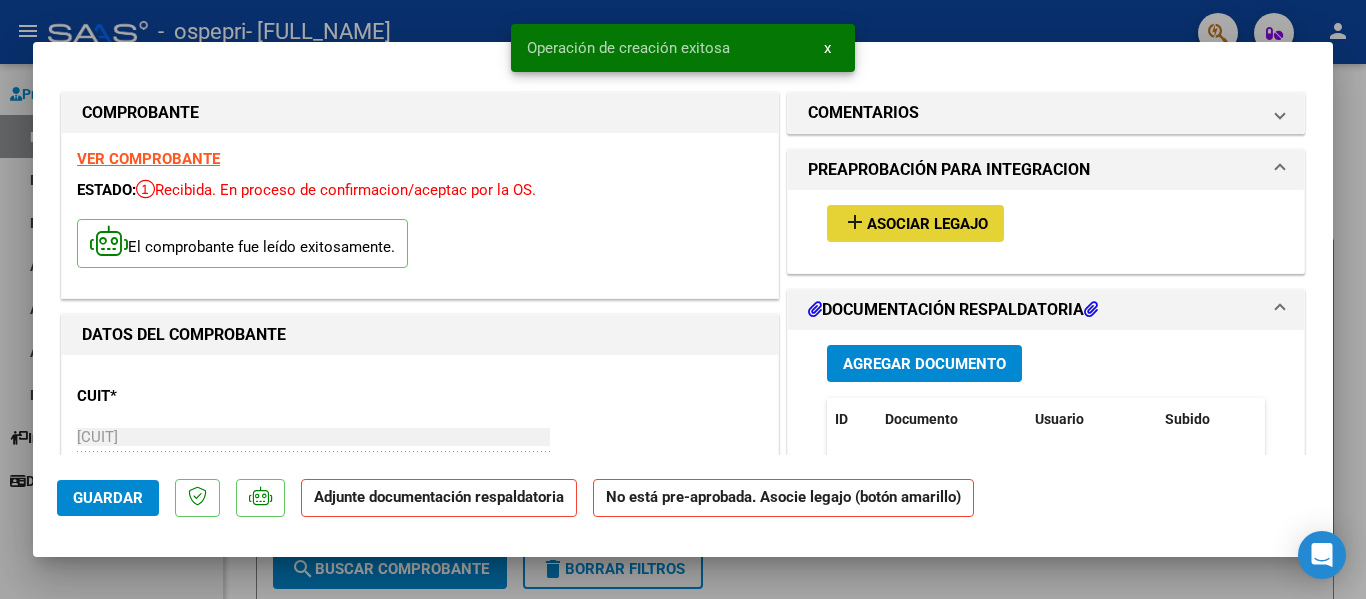 click on "add" at bounding box center (855, 222) 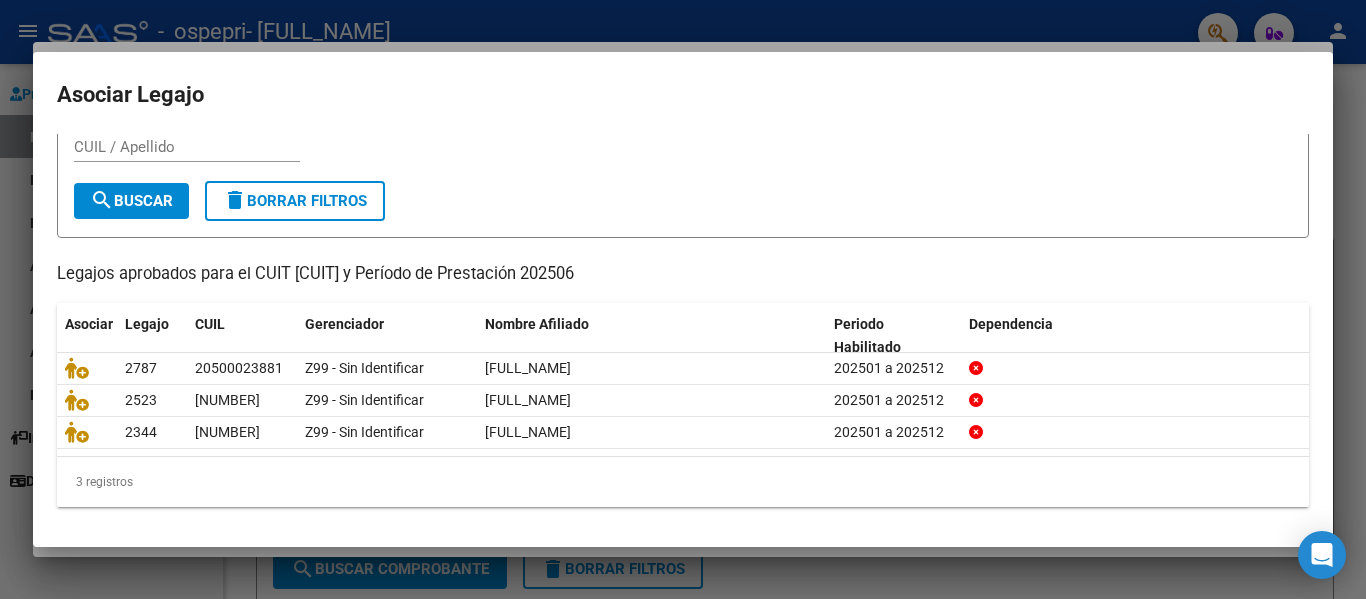 scroll, scrollTop: 71, scrollLeft: 0, axis: vertical 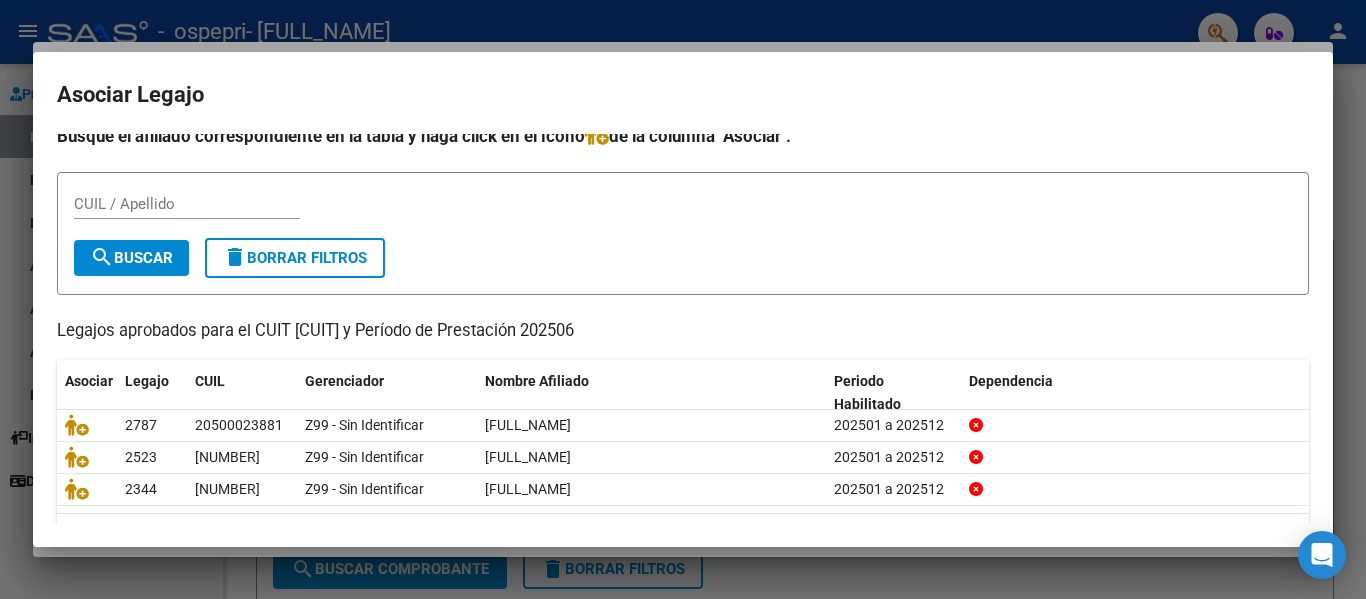 click on "CUIL / Apellido" at bounding box center [187, 204] 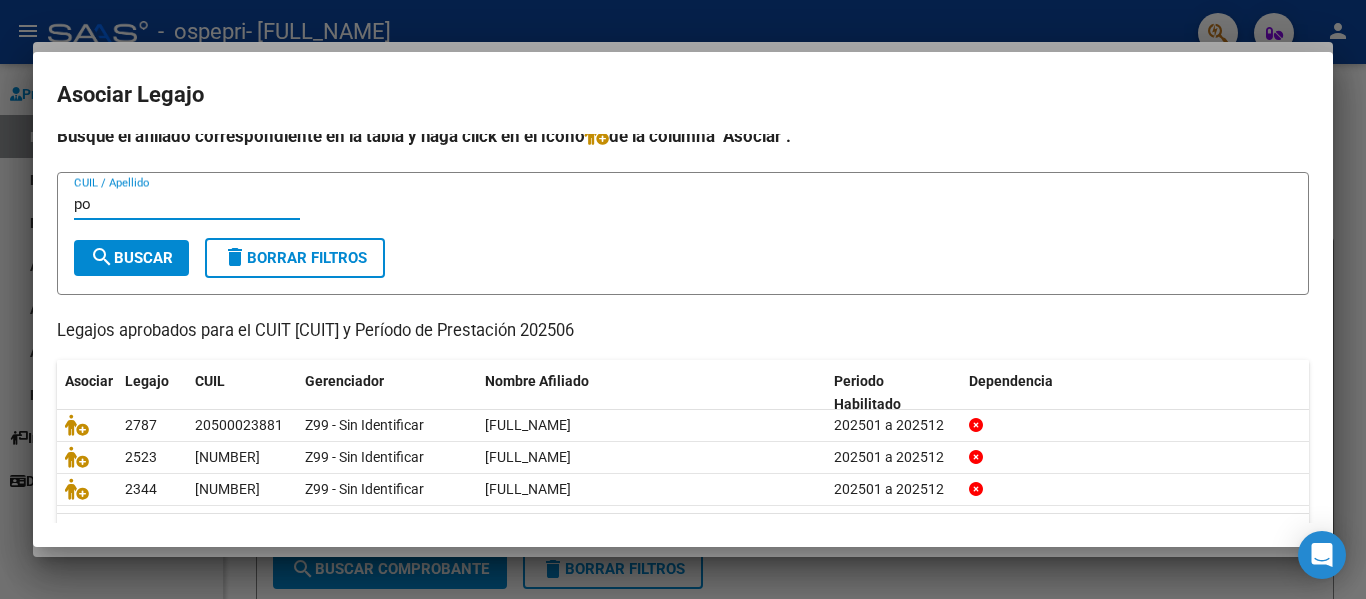 type on "p" 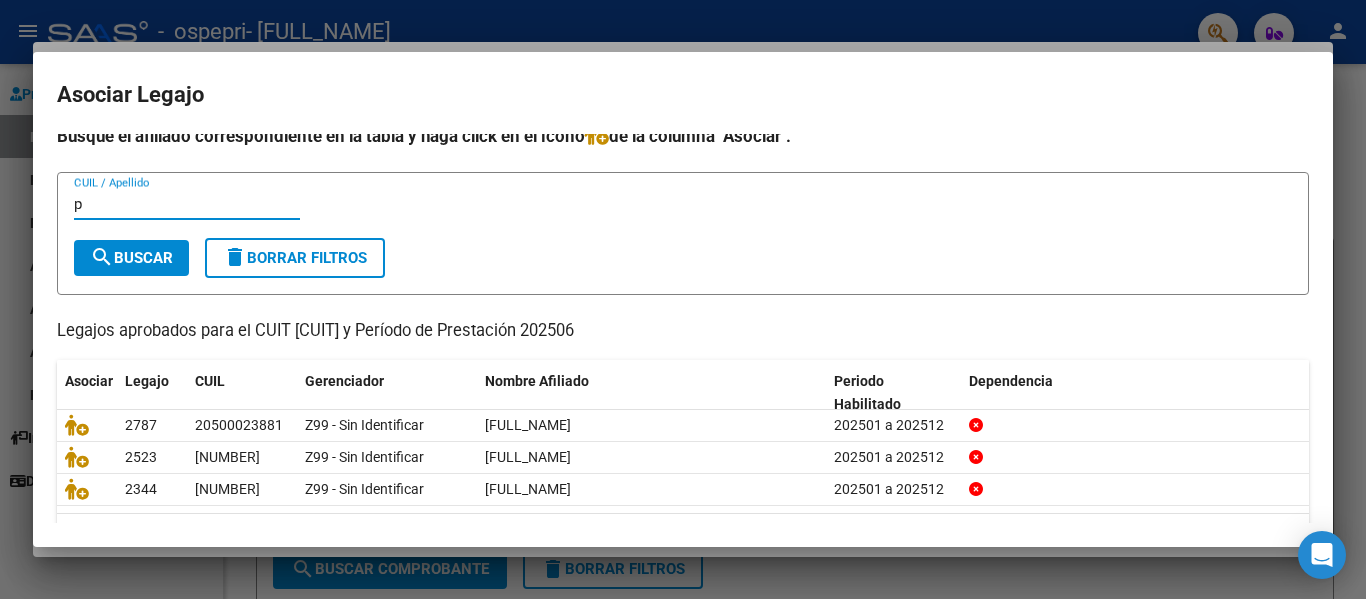 type 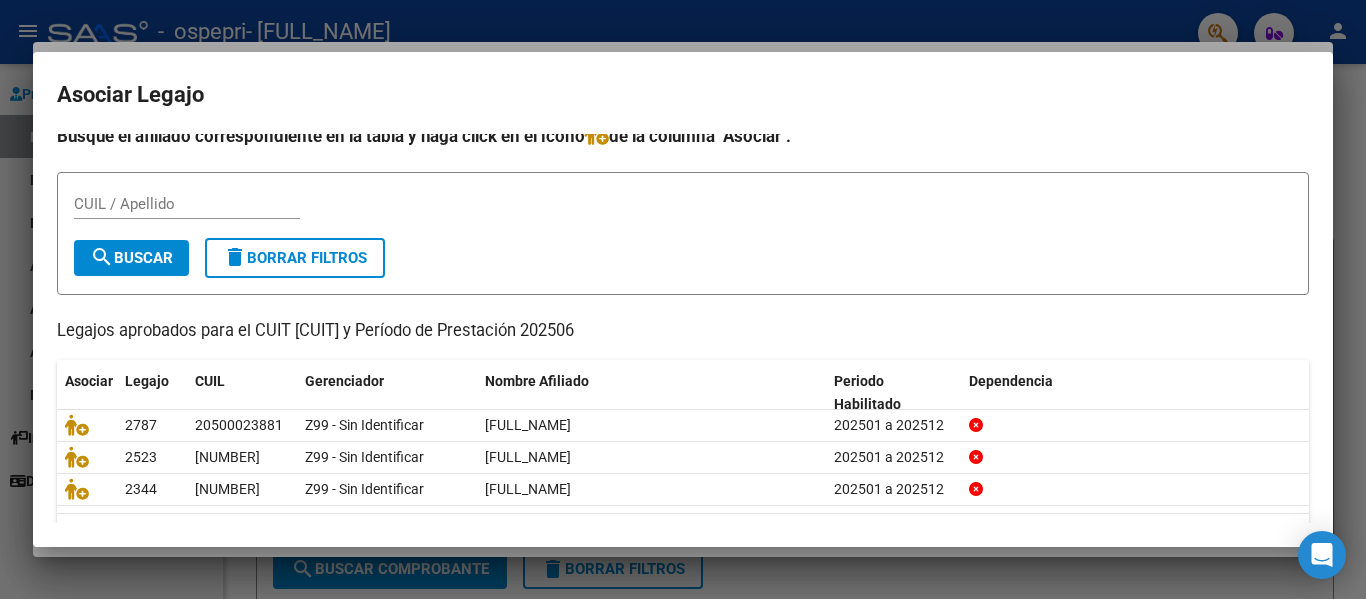 click at bounding box center [683, 299] 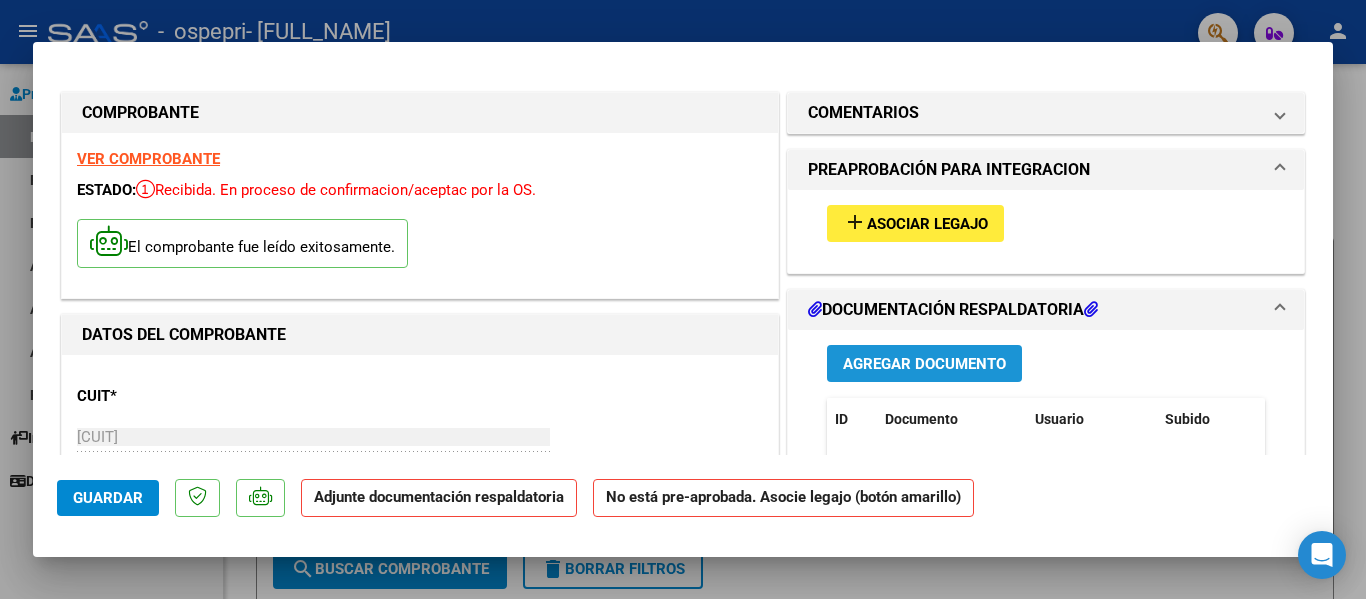 click on "Agregar Documento" at bounding box center (924, 364) 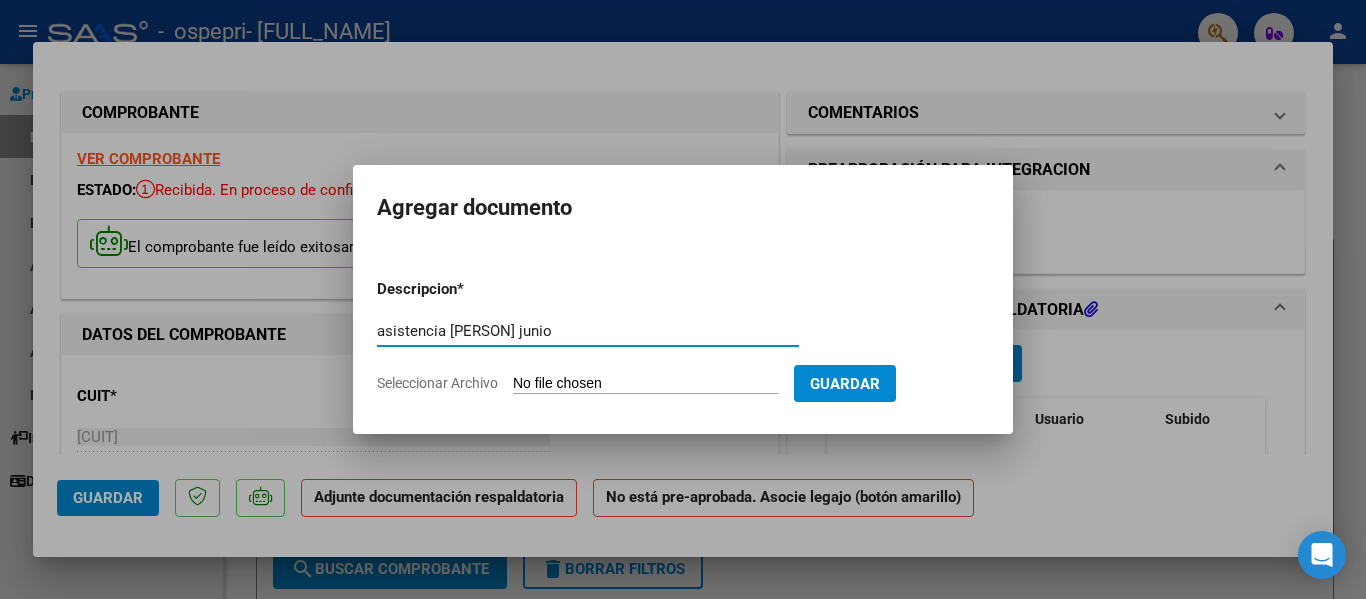 type on "asistencia [PERSON] junio" 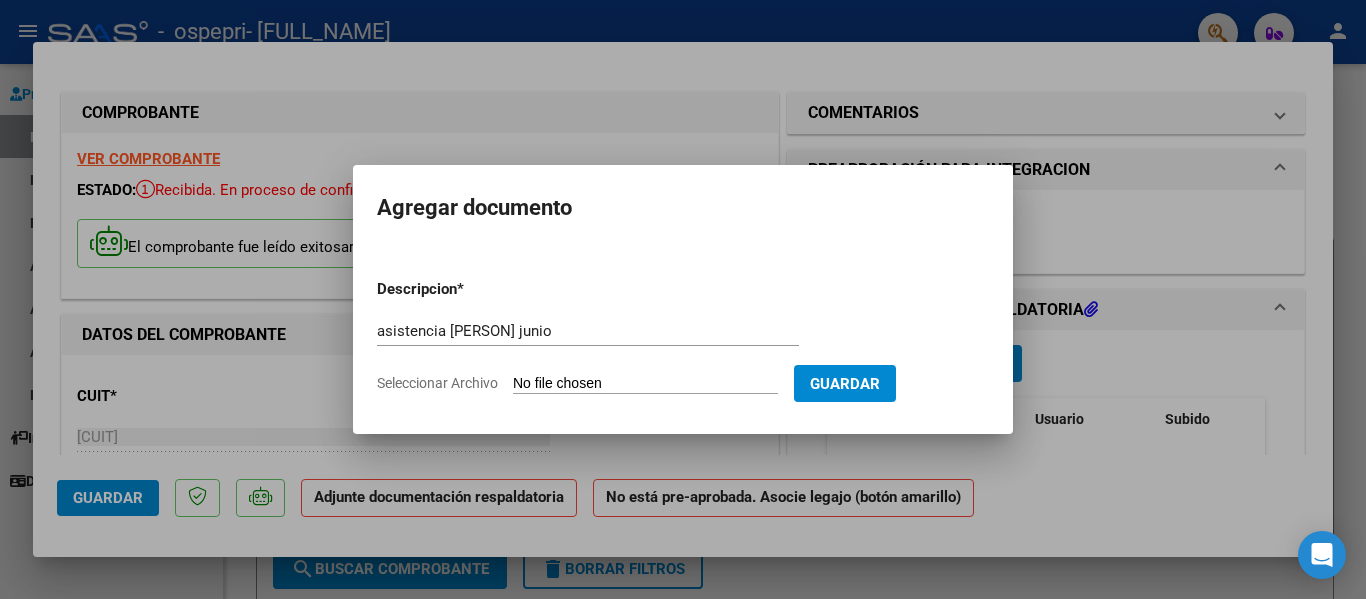 click on "Seleccionar Archivo" at bounding box center [645, 384] 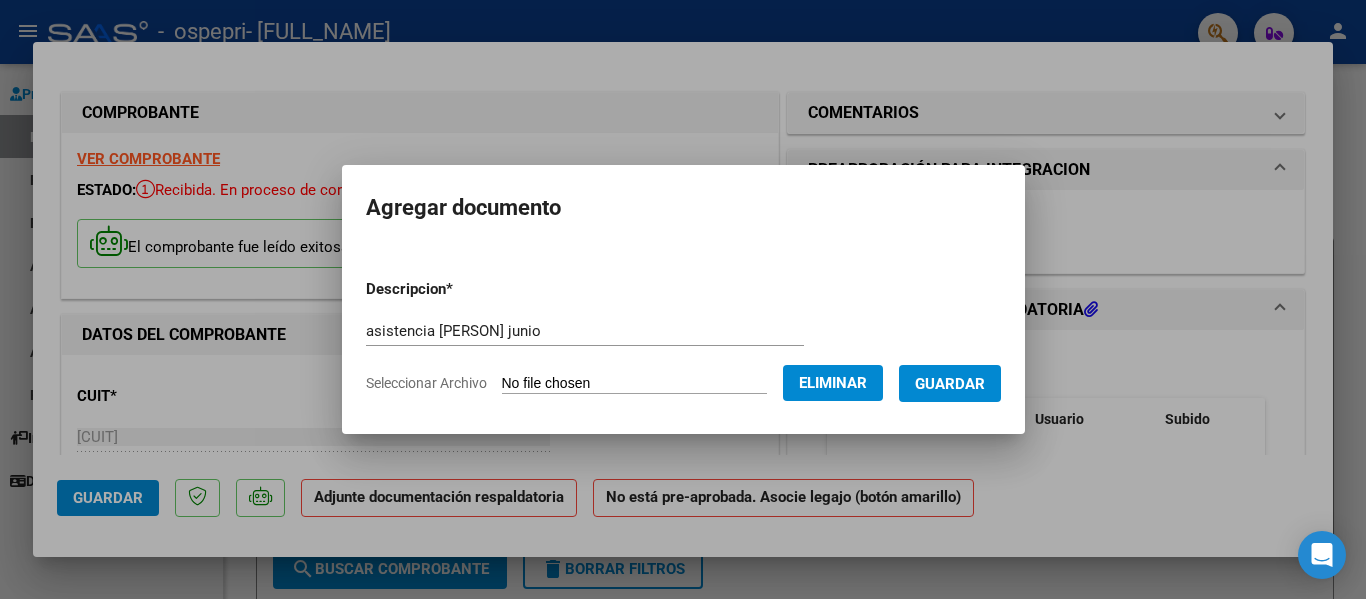 click on "Guardar" at bounding box center [950, 384] 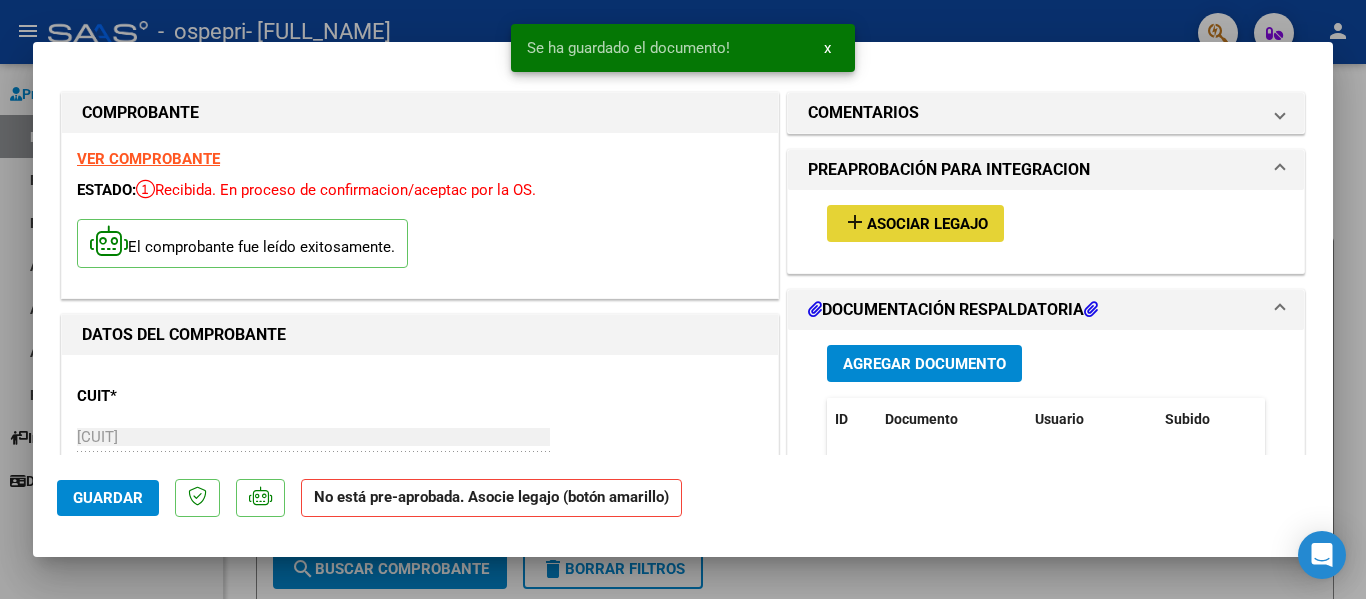 click on "Asociar Legajo" at bounding box center (927, 224) 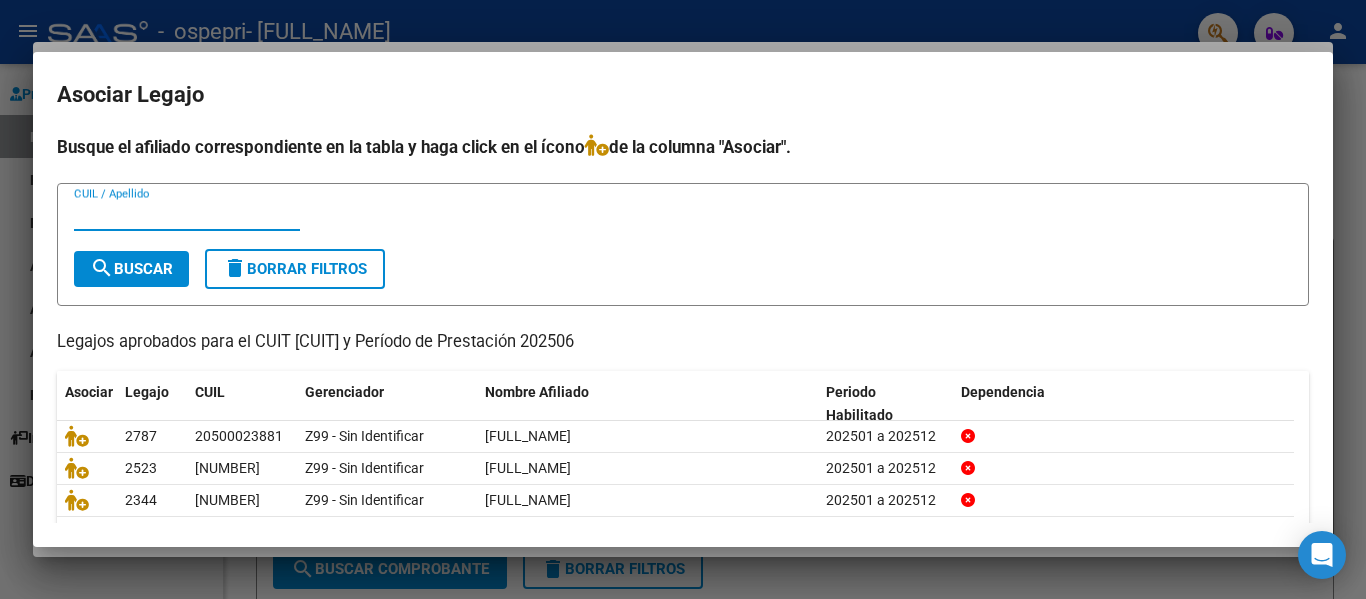 click at bounding box center (683, 299) 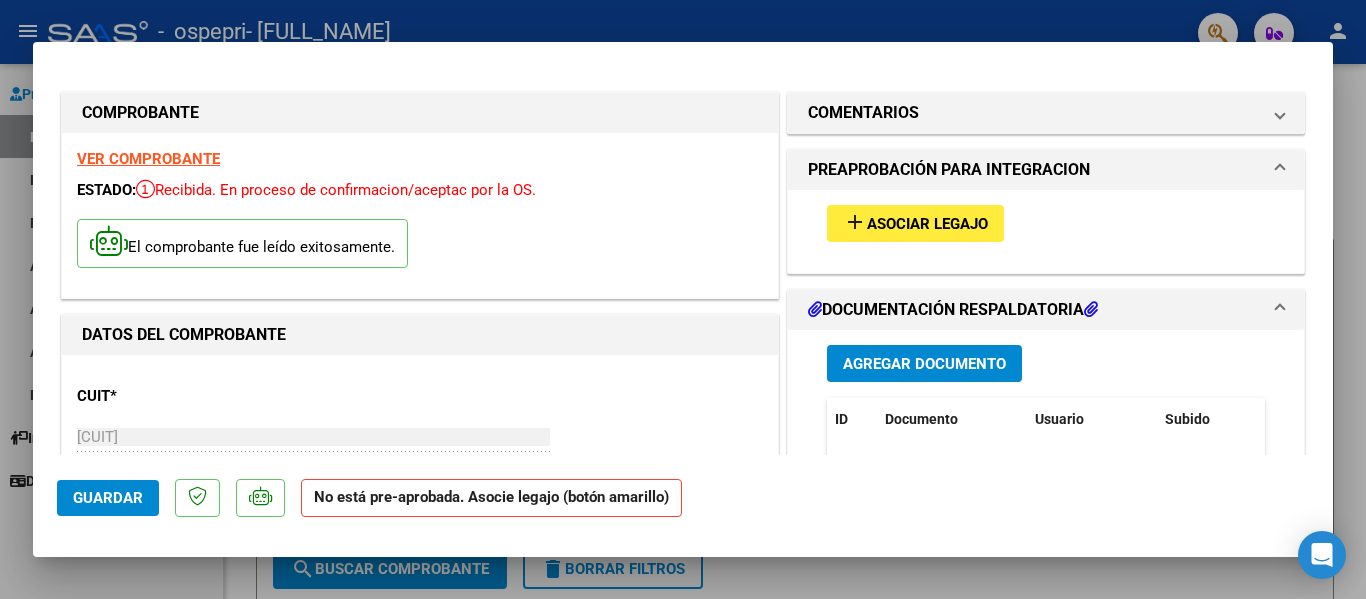 click on "Guardar" 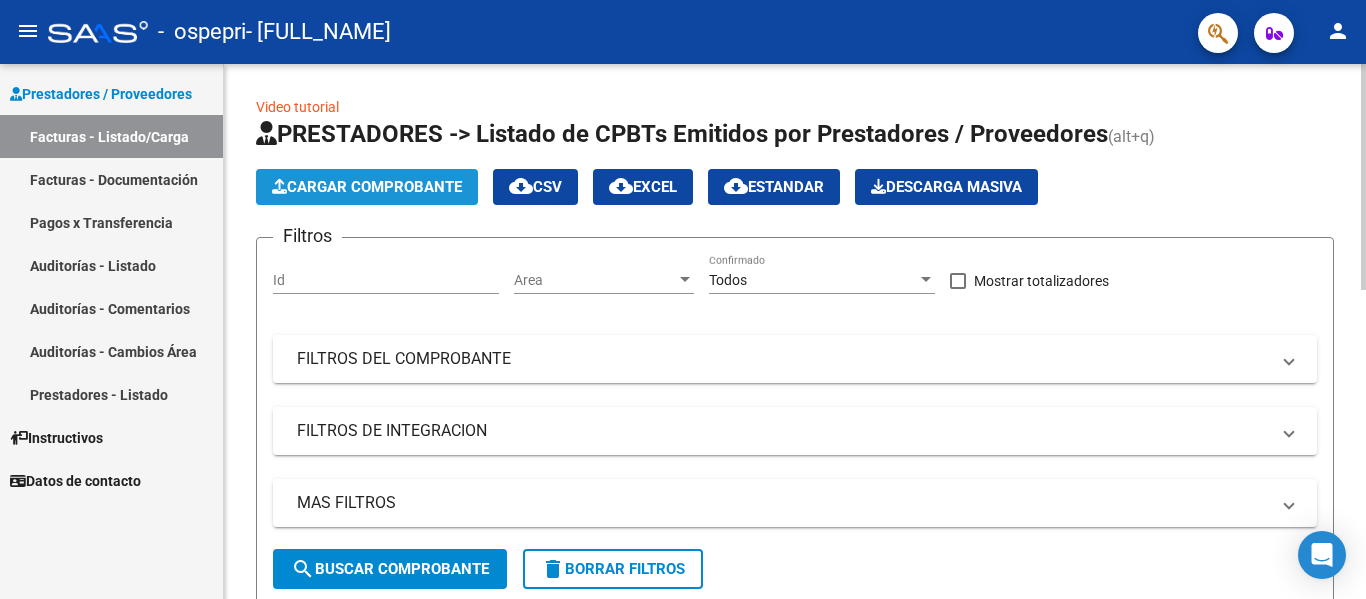 click on "Cargar Comprobante" 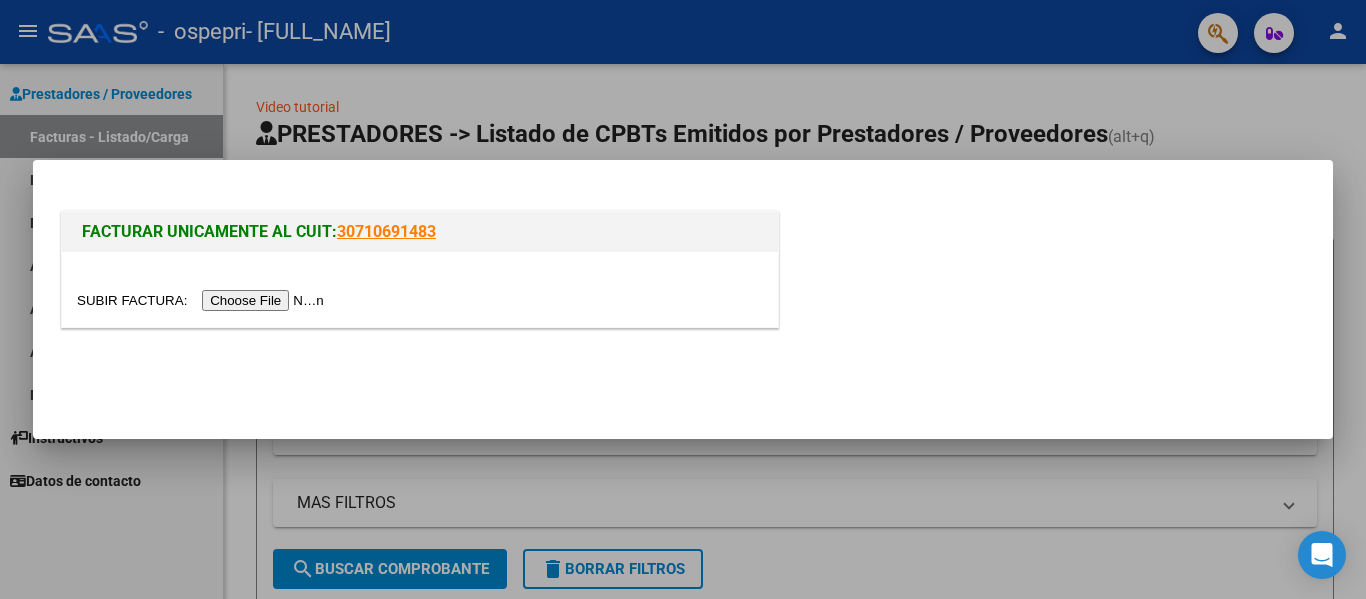 click at bounding box center [203, 300] 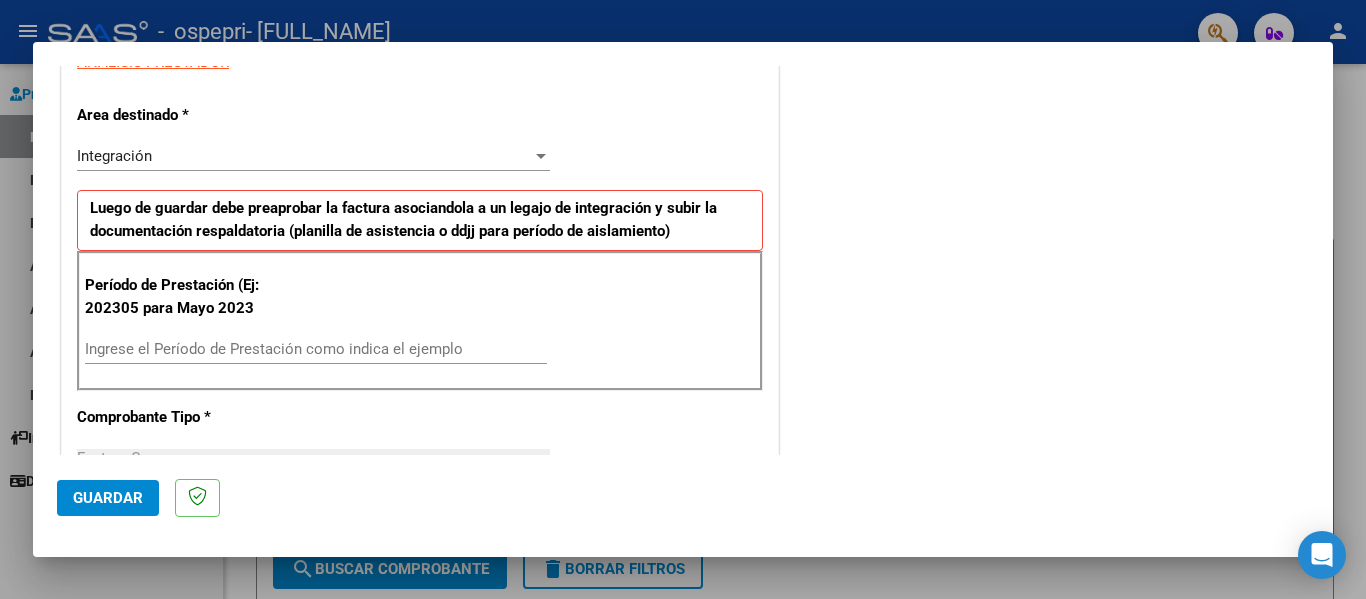 scroll, scrollTop: 400, scrollLeft: 0, axis: vertical 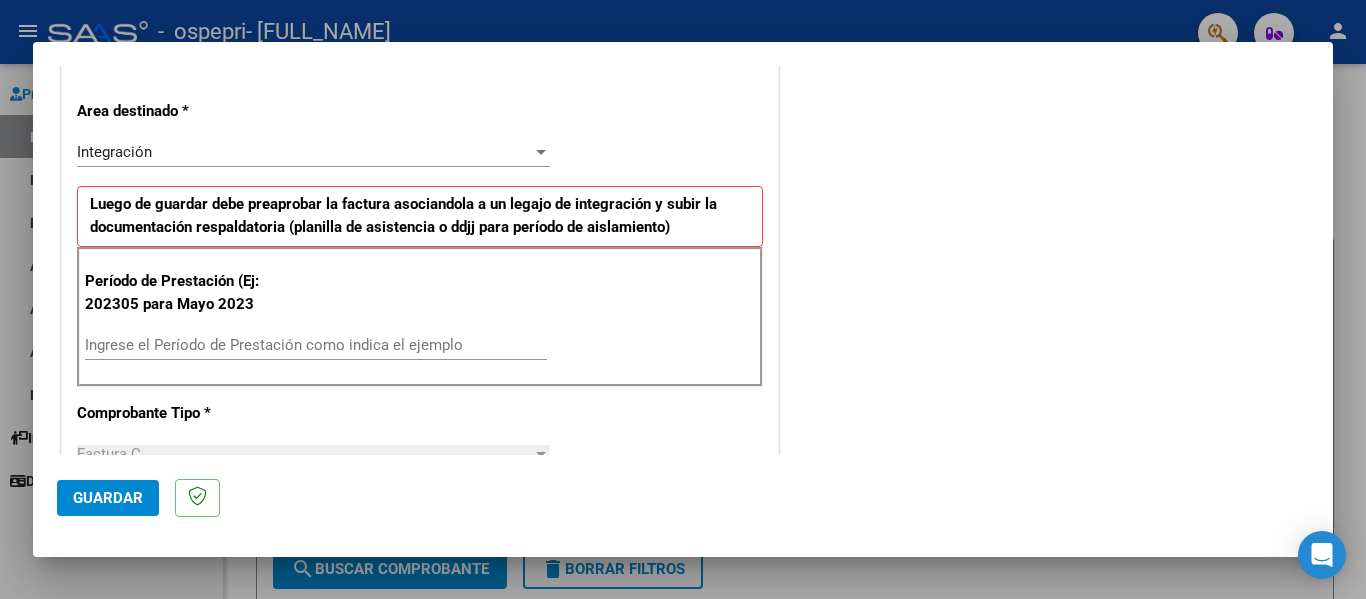 click on "Ingrese el Período de Prestación como indica el ejemplo" at bounding box center (316, 345) 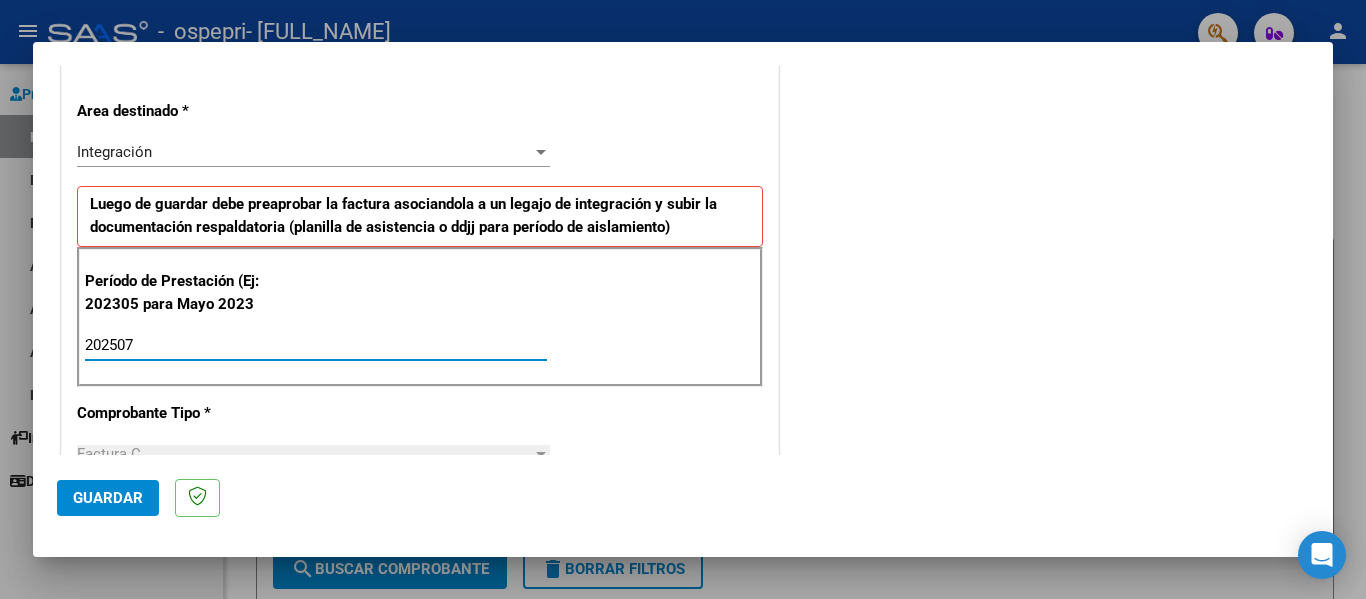 type on "202507" 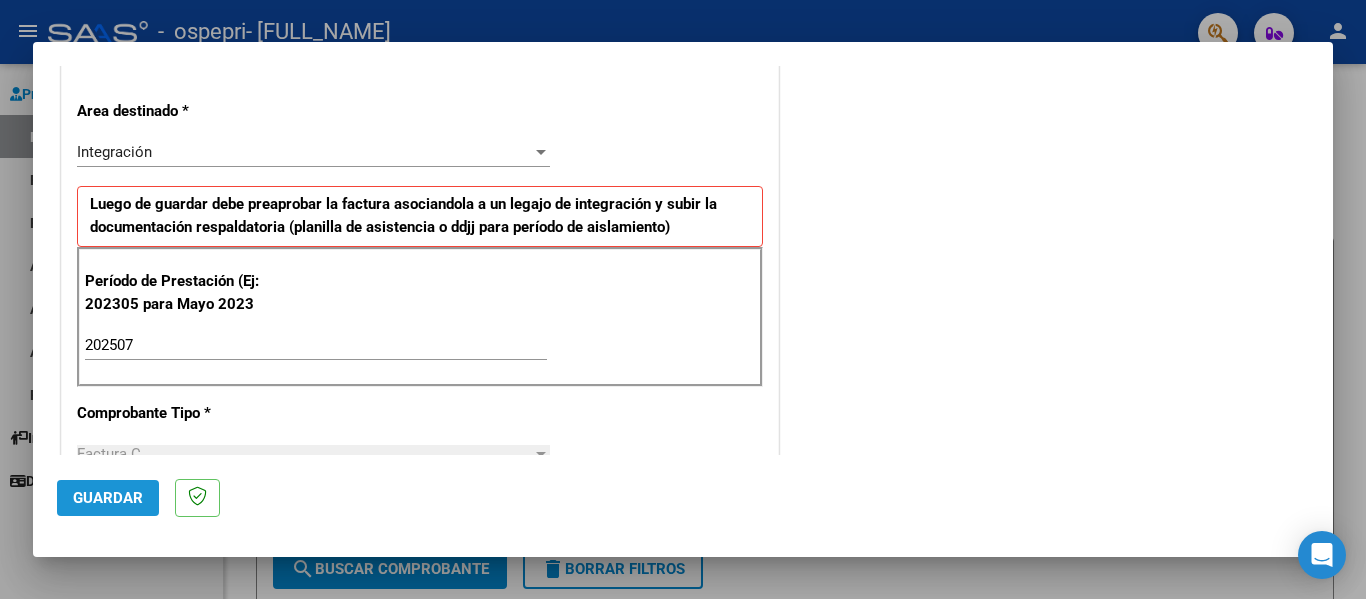 click on "Guardar" 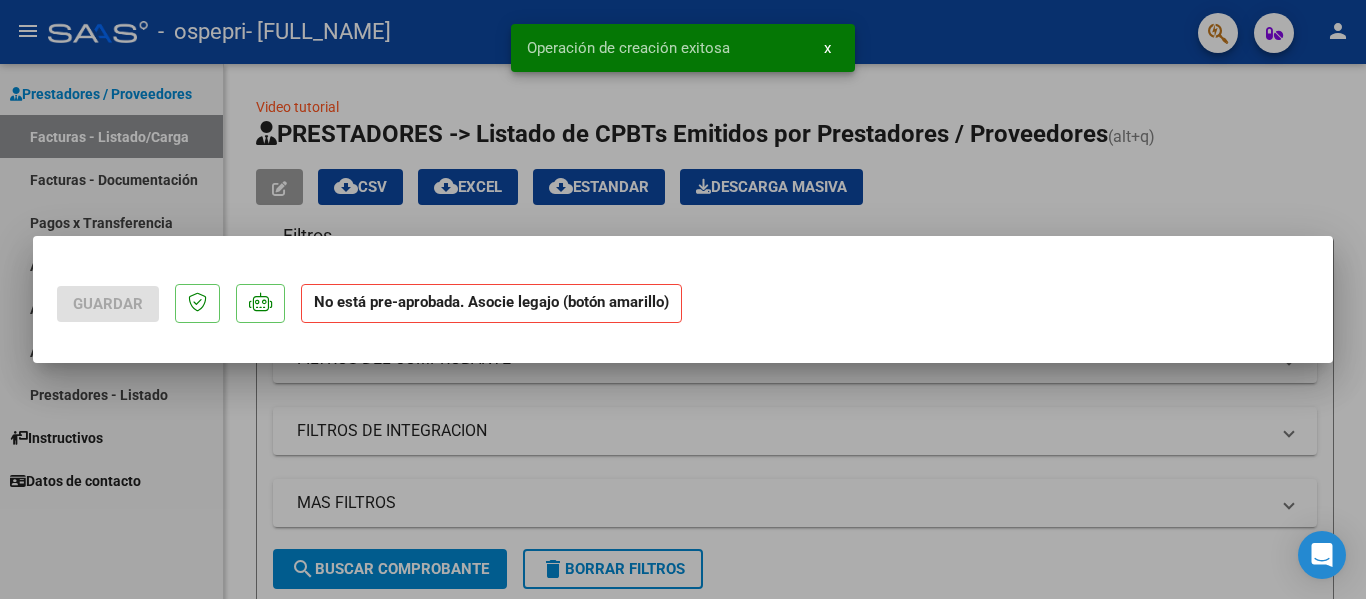 scroll, scrollTop: 0, scrollLeft: 0, axis: both 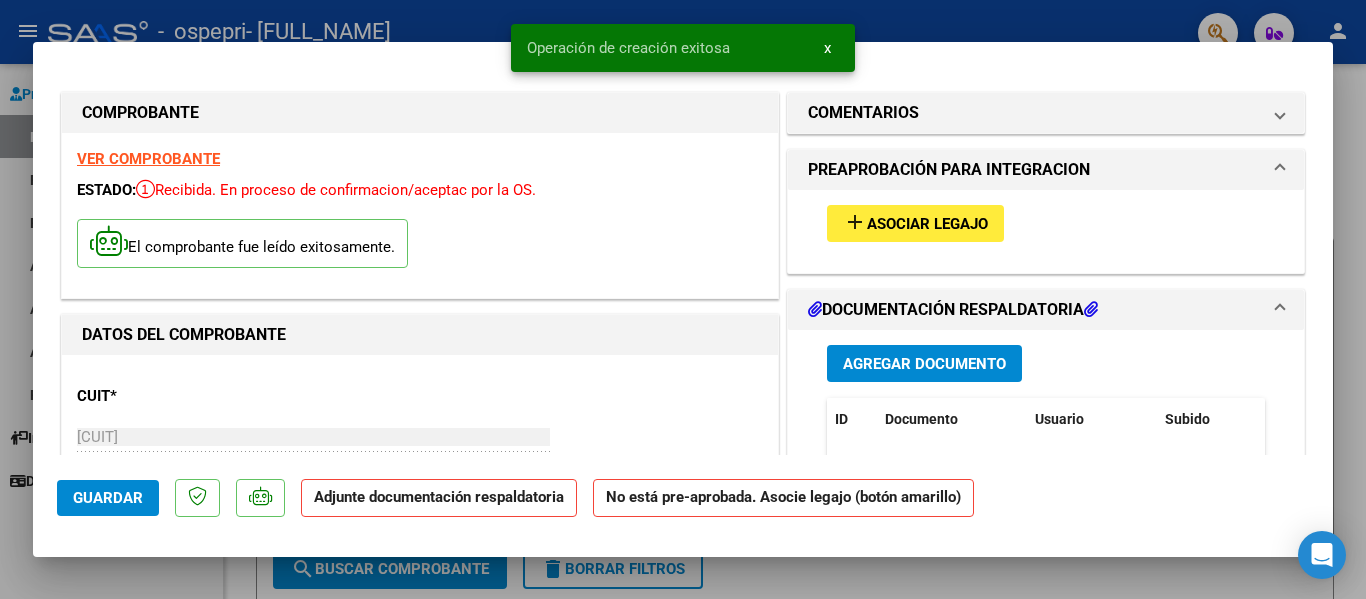 click on "Asociar Legajo" at bounding box center [927, 224] 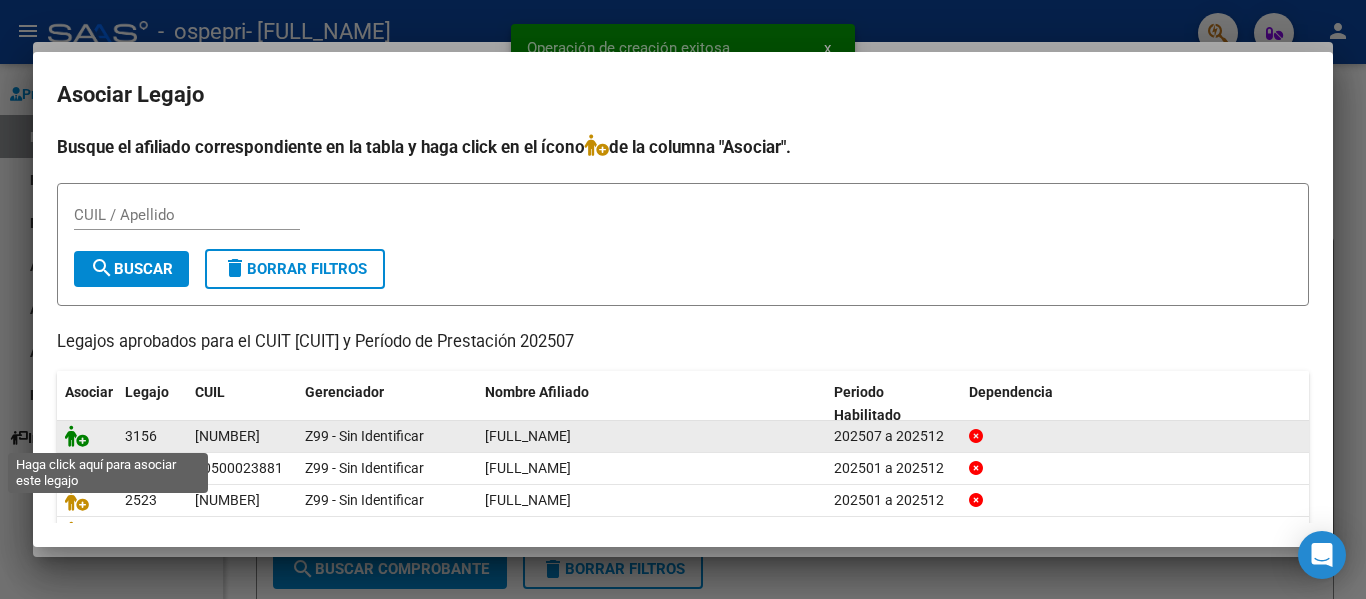 click 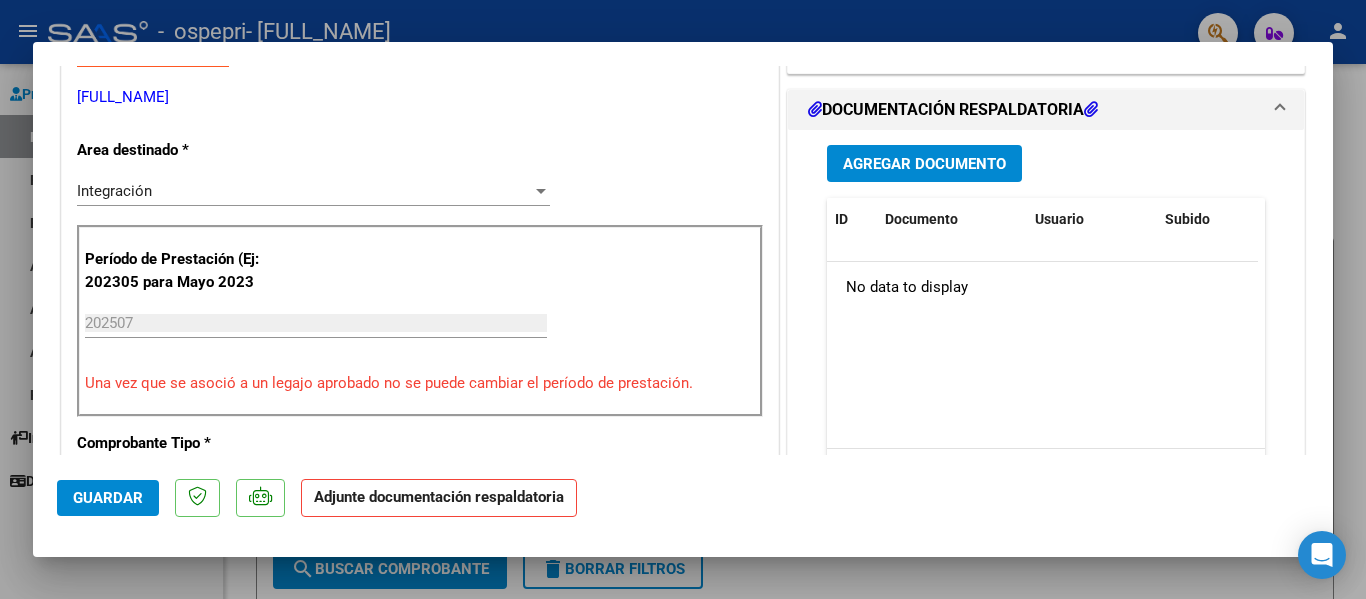 scroll, scrollTop: 431, scrollLeft: 0, axis: vertical 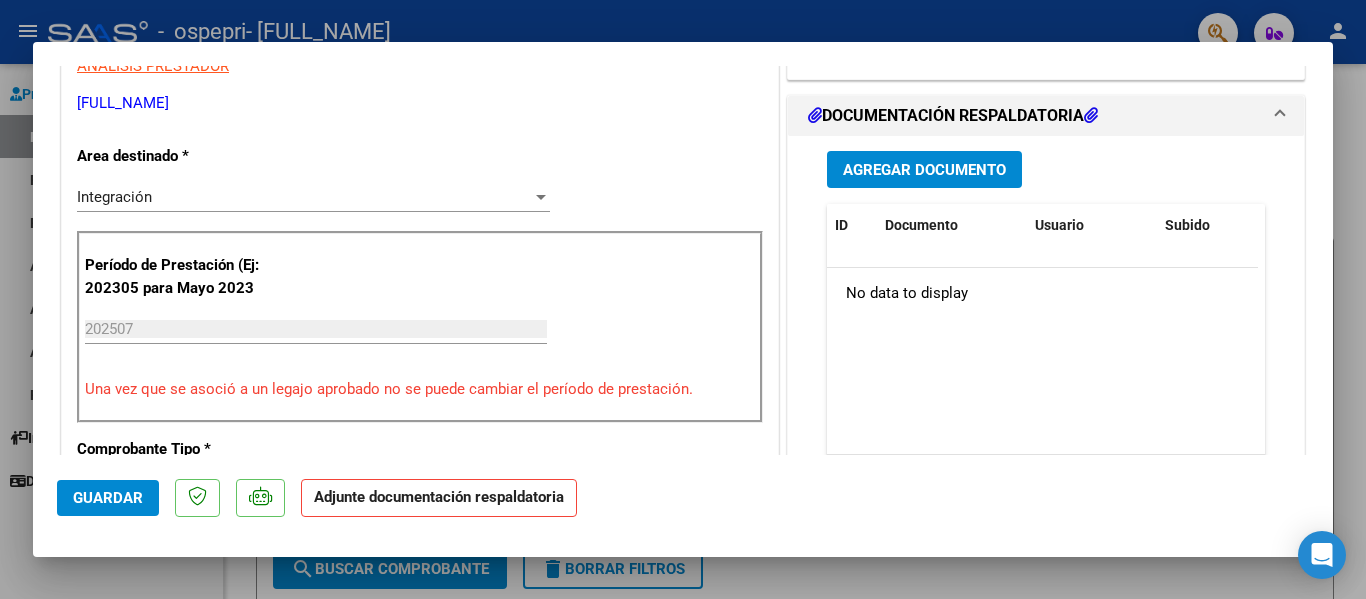 click on "Agregar Documento" at bounding box center (924, 170) 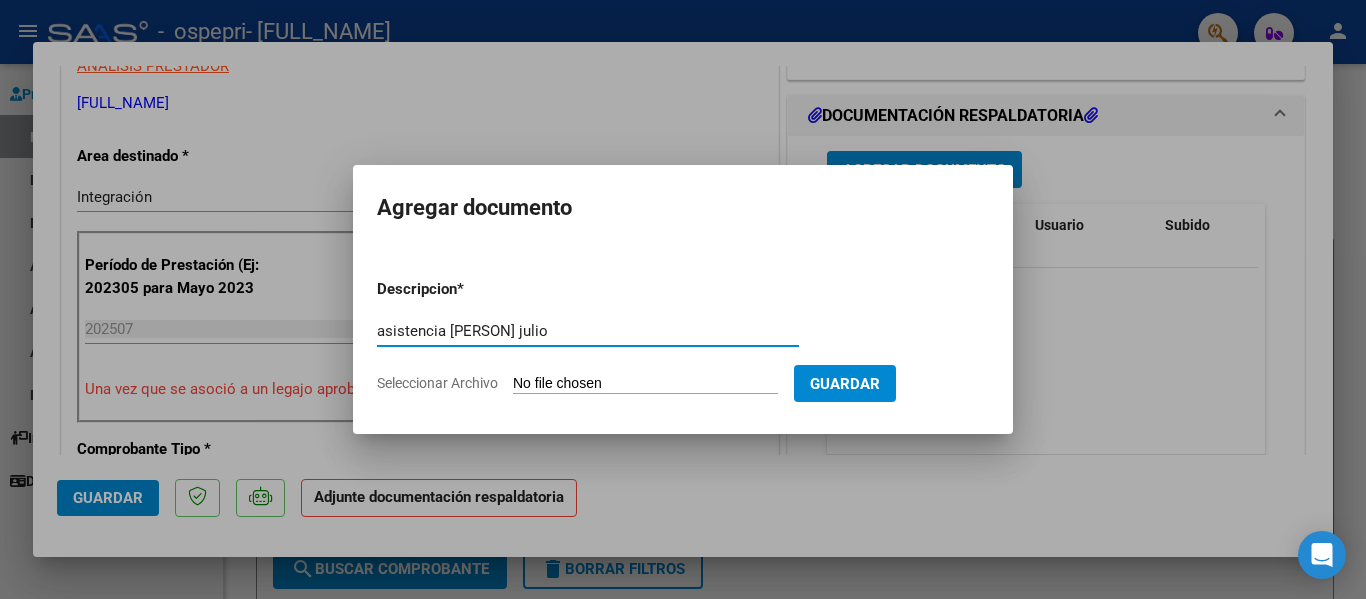 type on "asistencia [PERSON] julio" 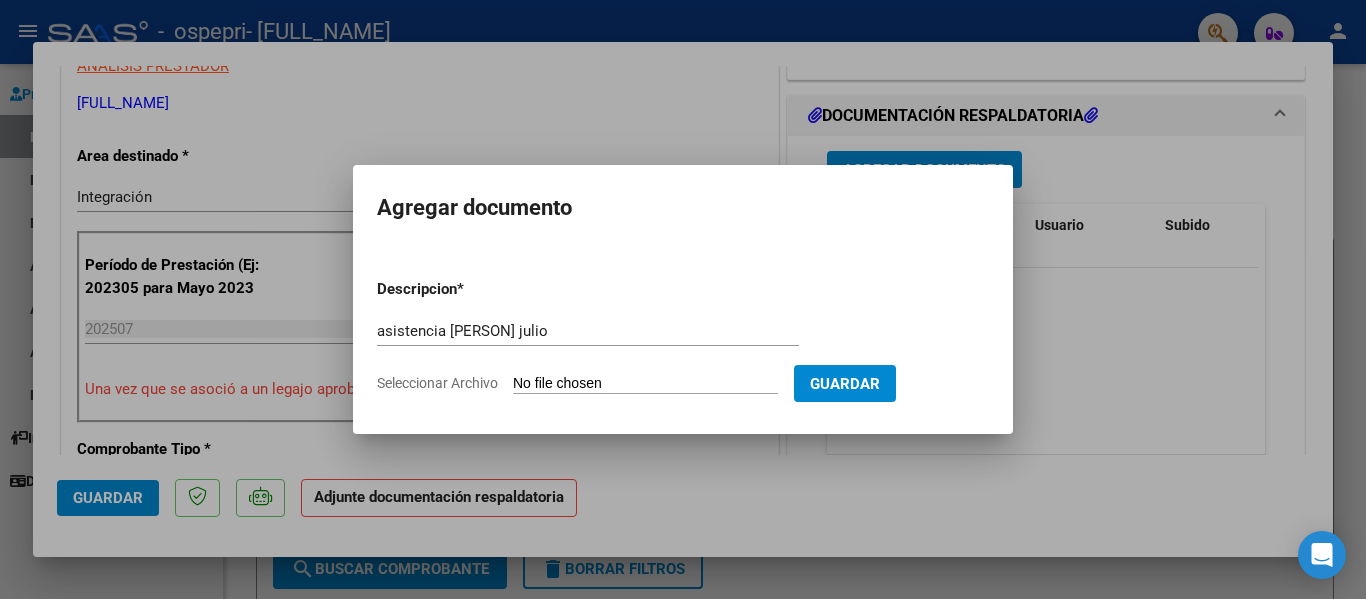 type on "C:\fakepath\asistencia [PERSON] julio.jpg" 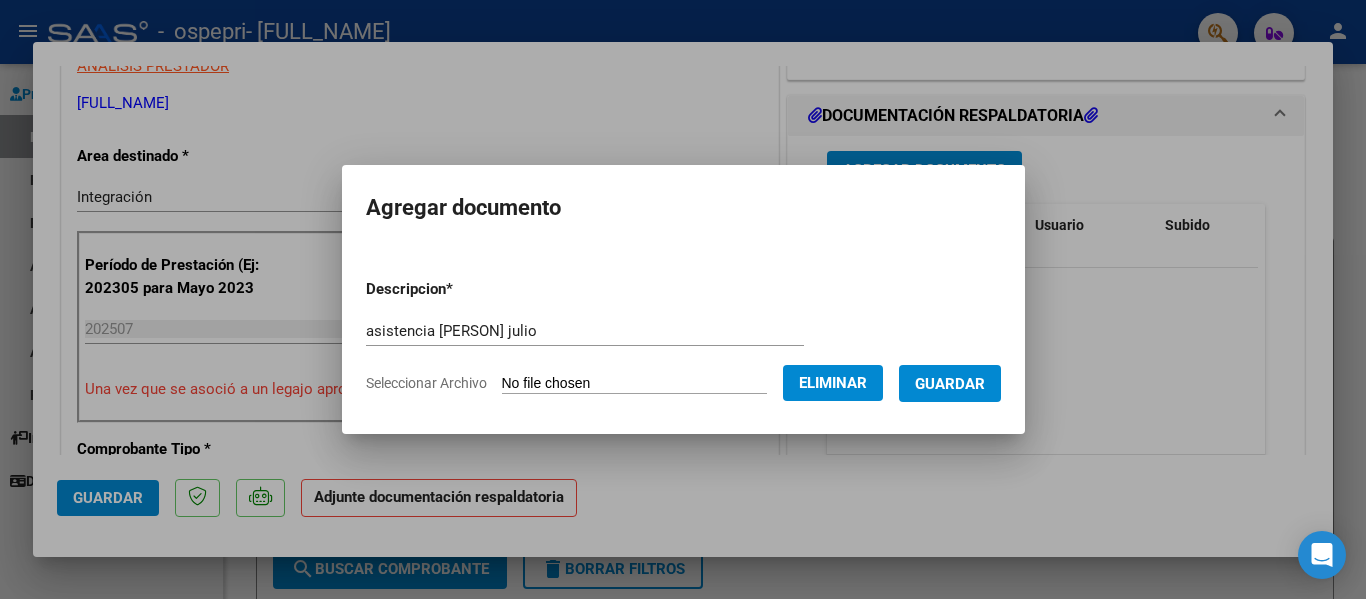 click on "Guardar" at bounding box center [950, 384] 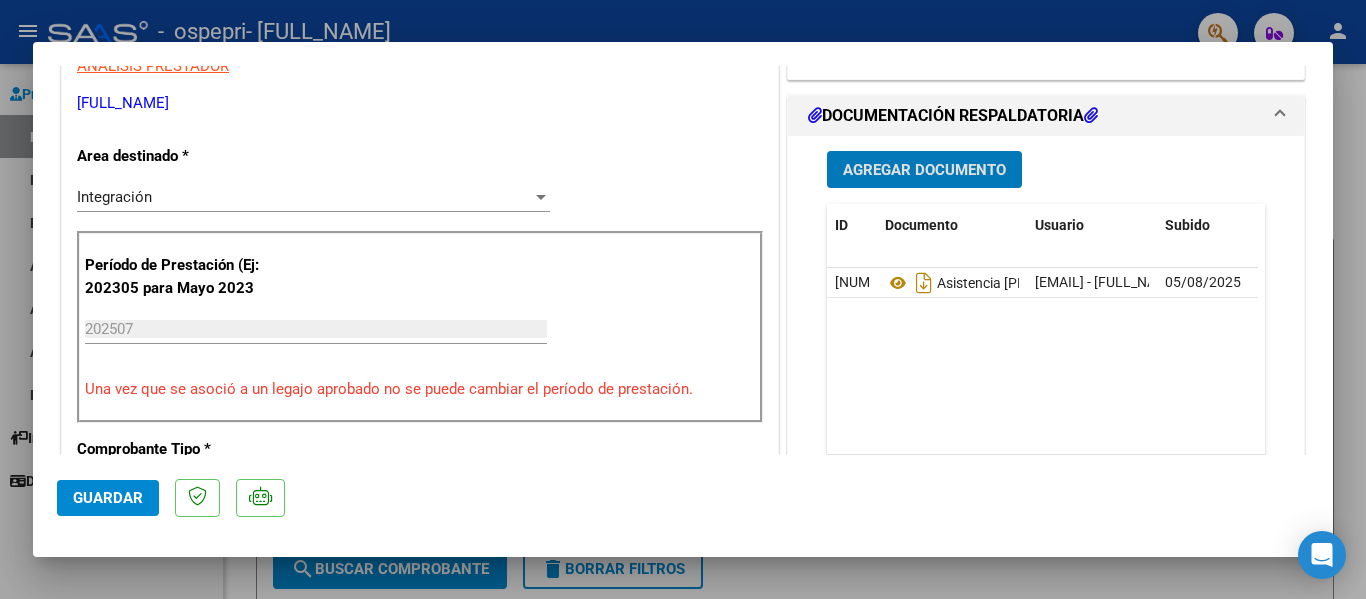 click at bounding box center (683, 299) 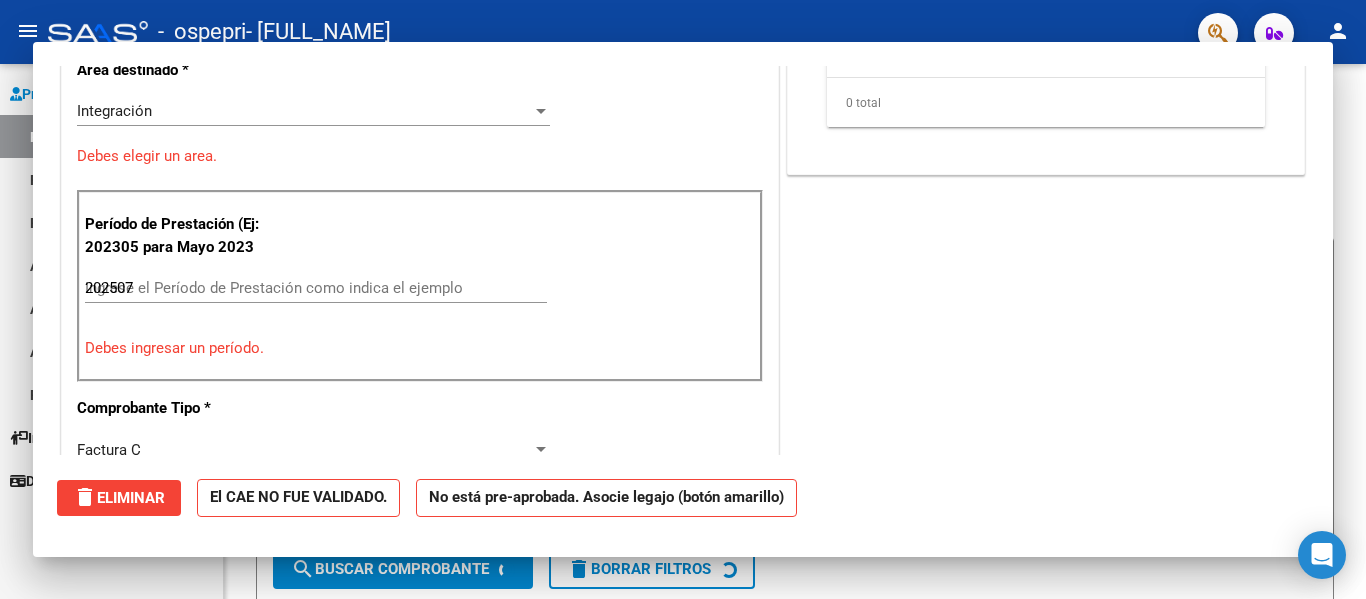 type 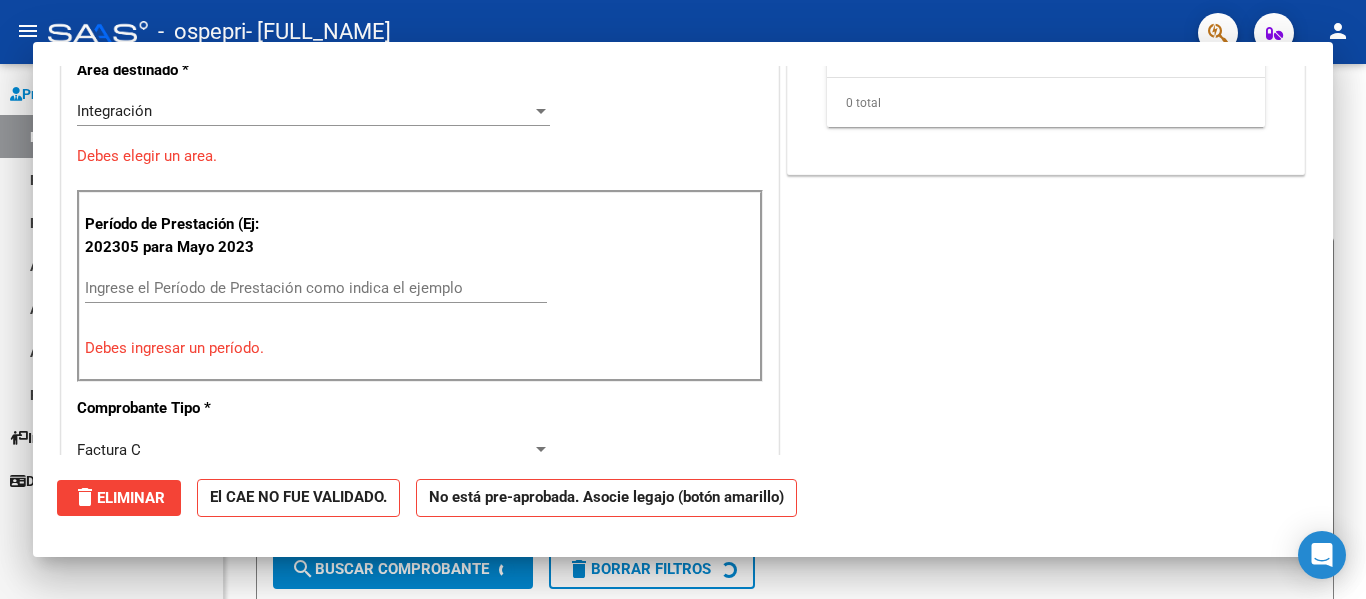 scroll, scrollTop: 345, scrollLeft: 0, axis: vertical 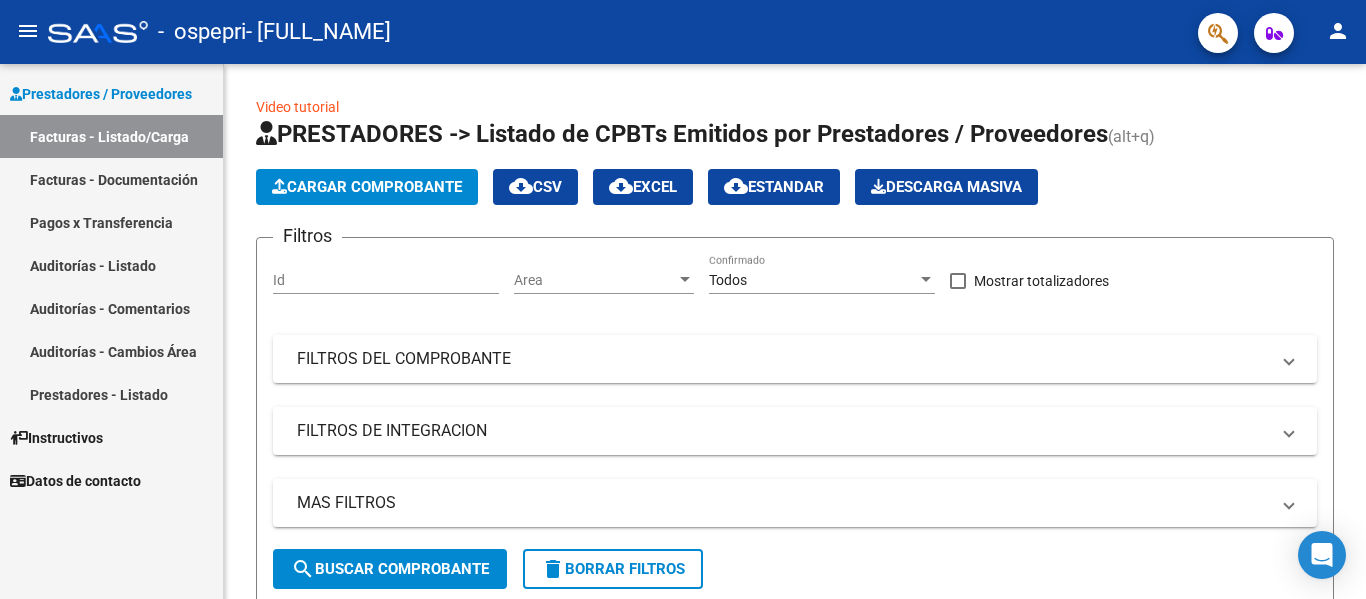 click on "Facturas - Documentación" at bounding box center [111, 179] 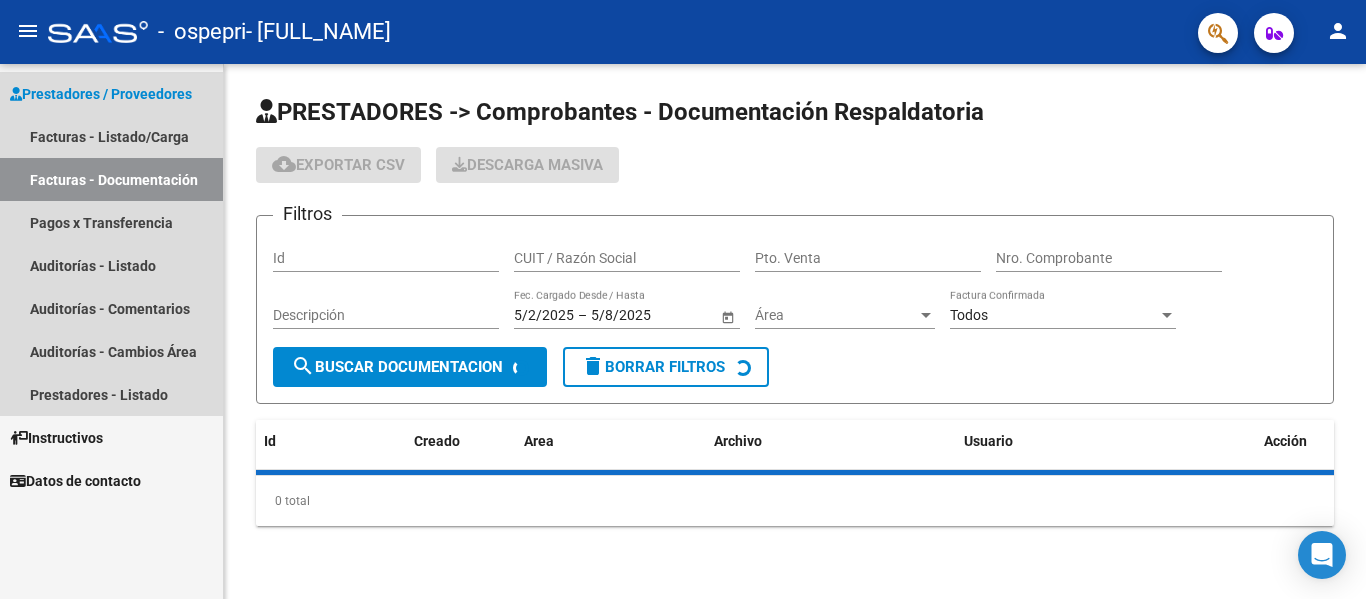 click on "Facturas - Documentación" at bounding box center [111, 179] 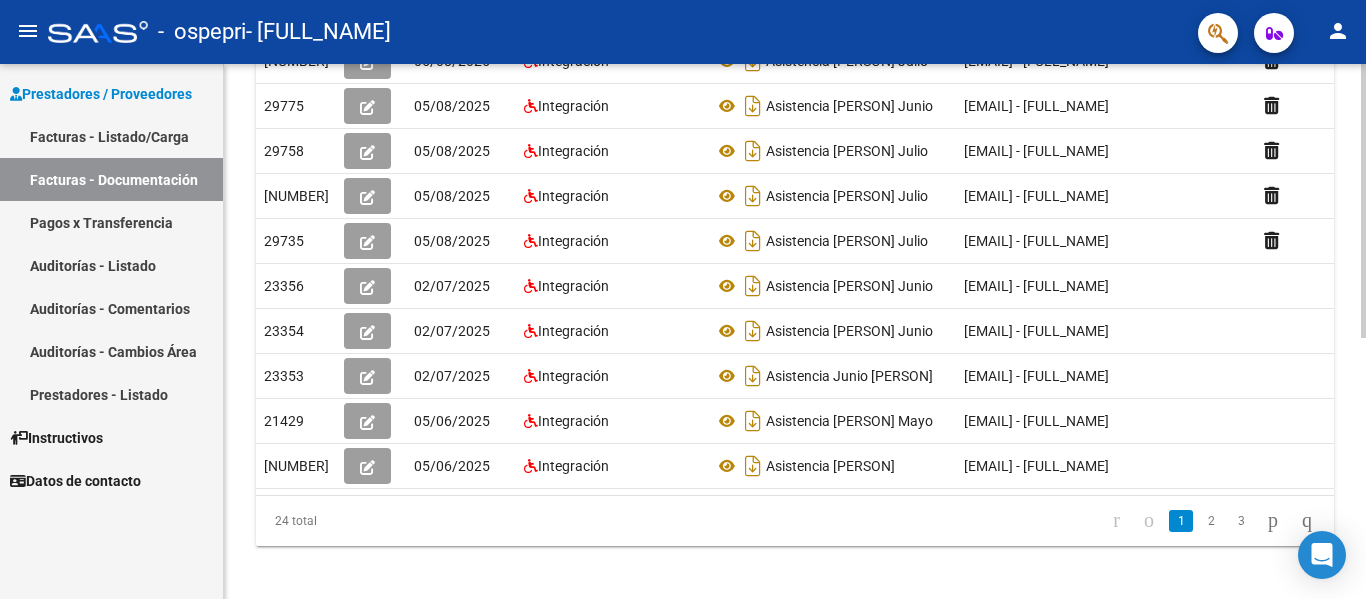 scroll, scrollTop: 429, scrollLeft: 0, axis: vertical 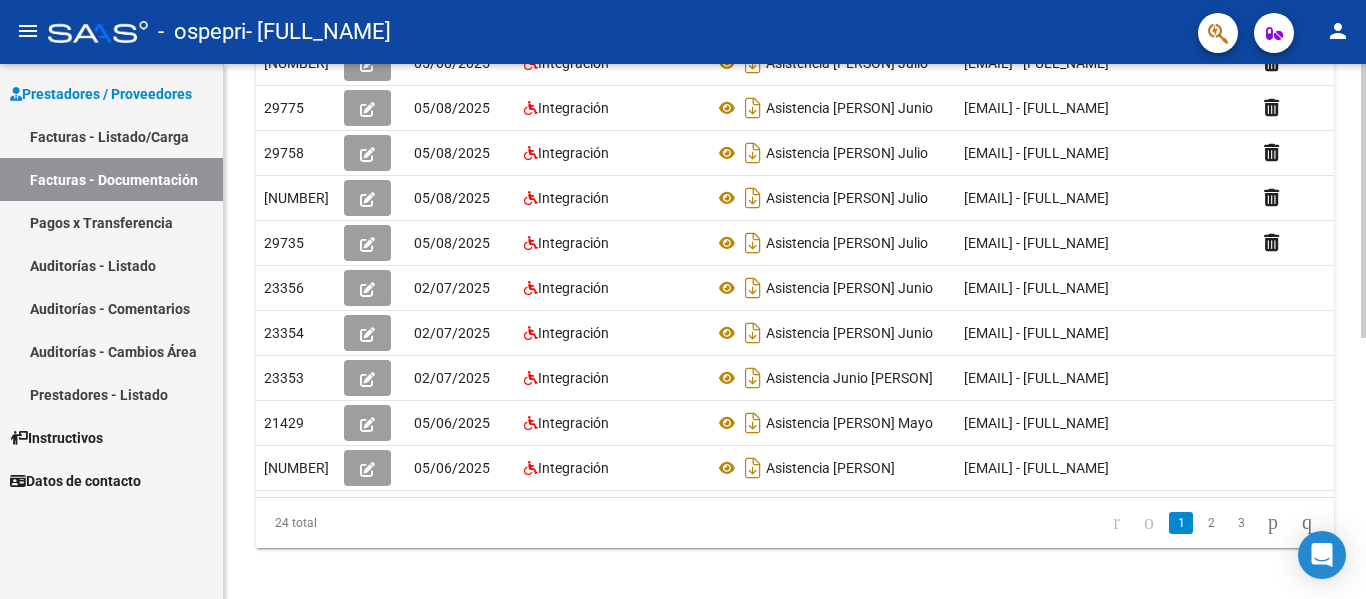 click 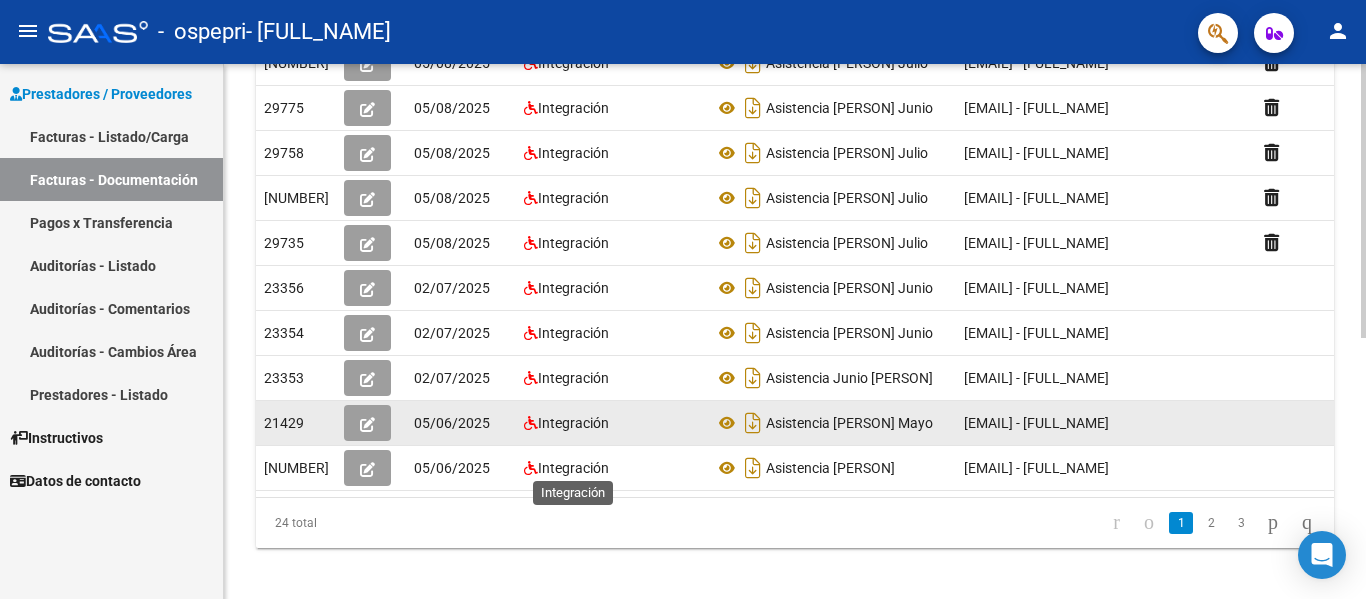 click on "Integración" 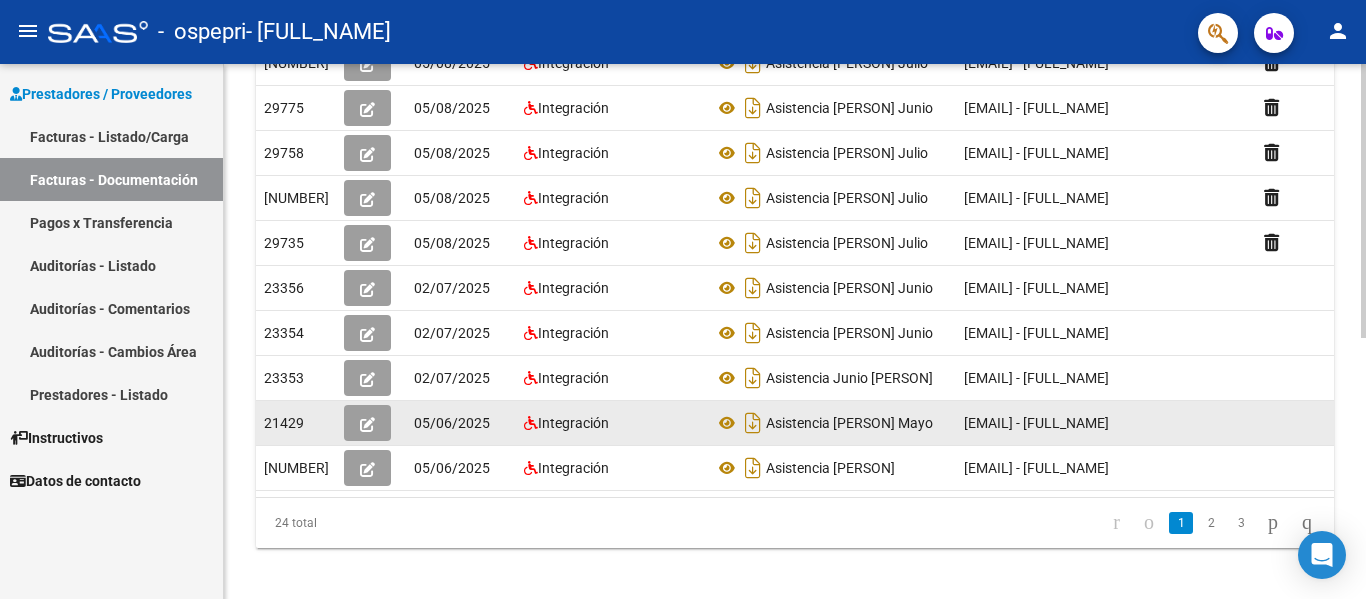 click on "21429" 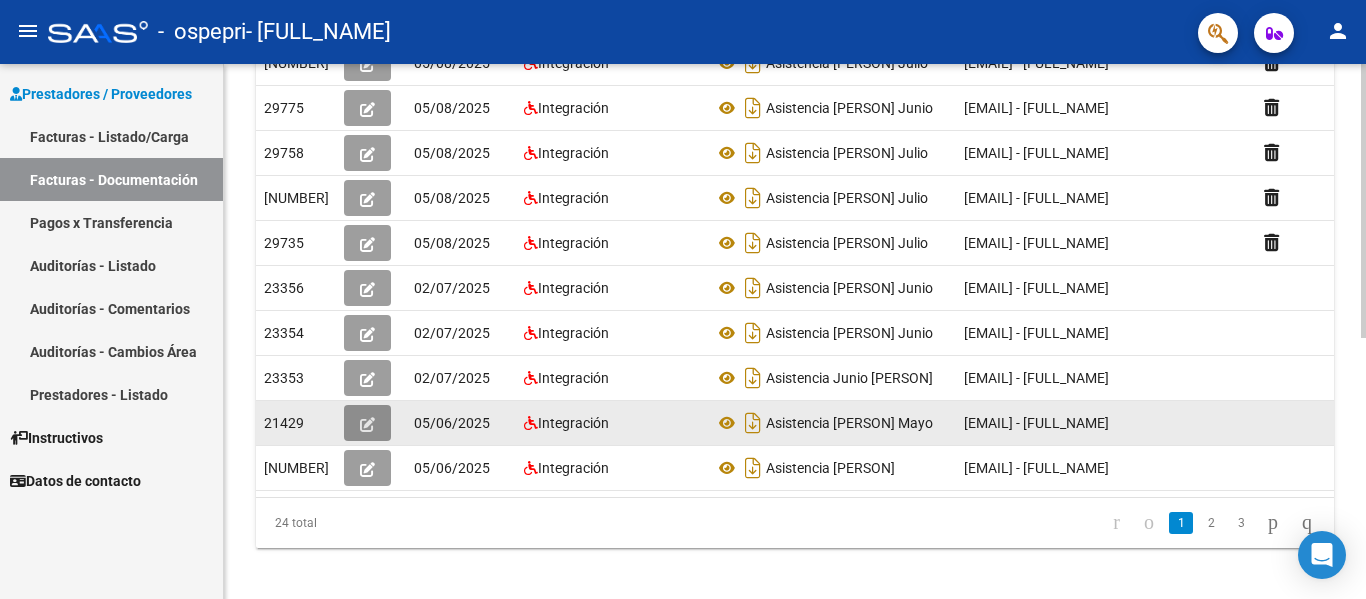 click 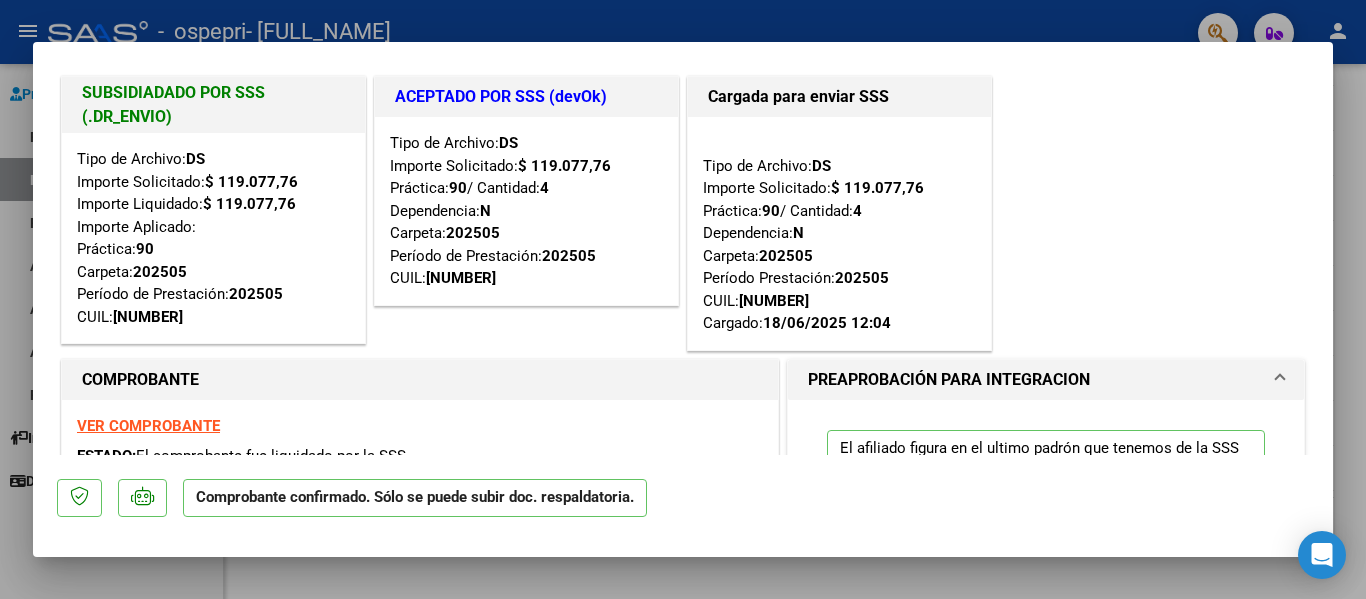 scroll, scrollTop: 0, scrollLeft: 0, axis: both 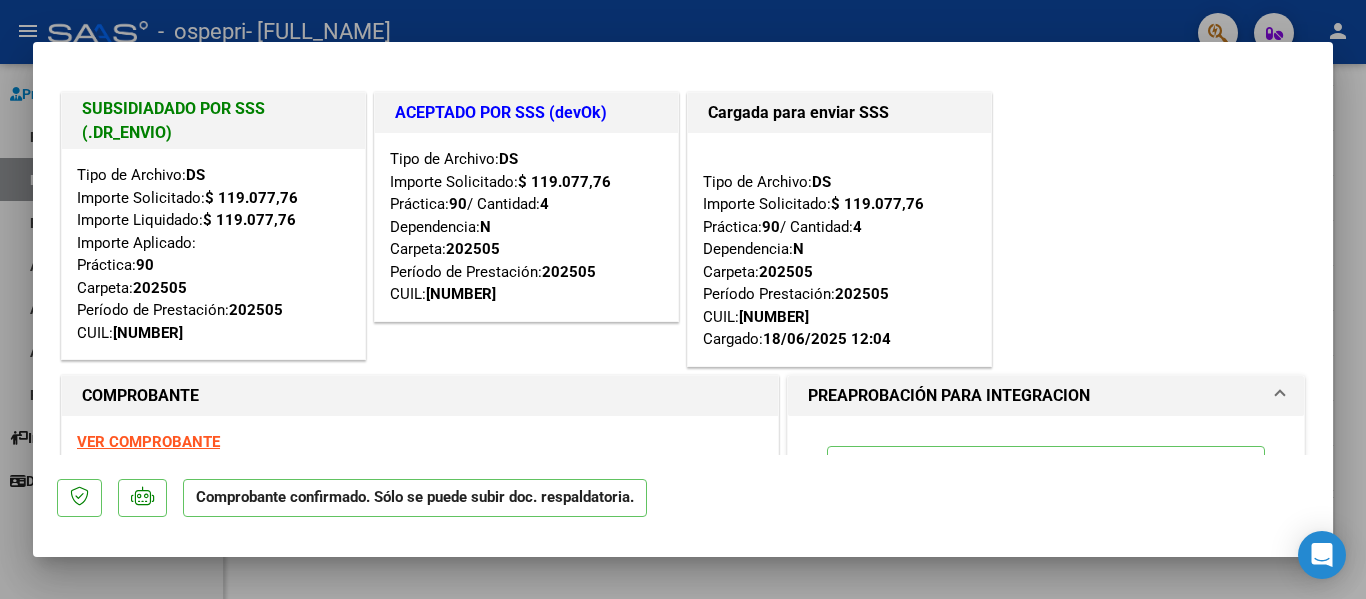 click at bounding box center [683, 299] 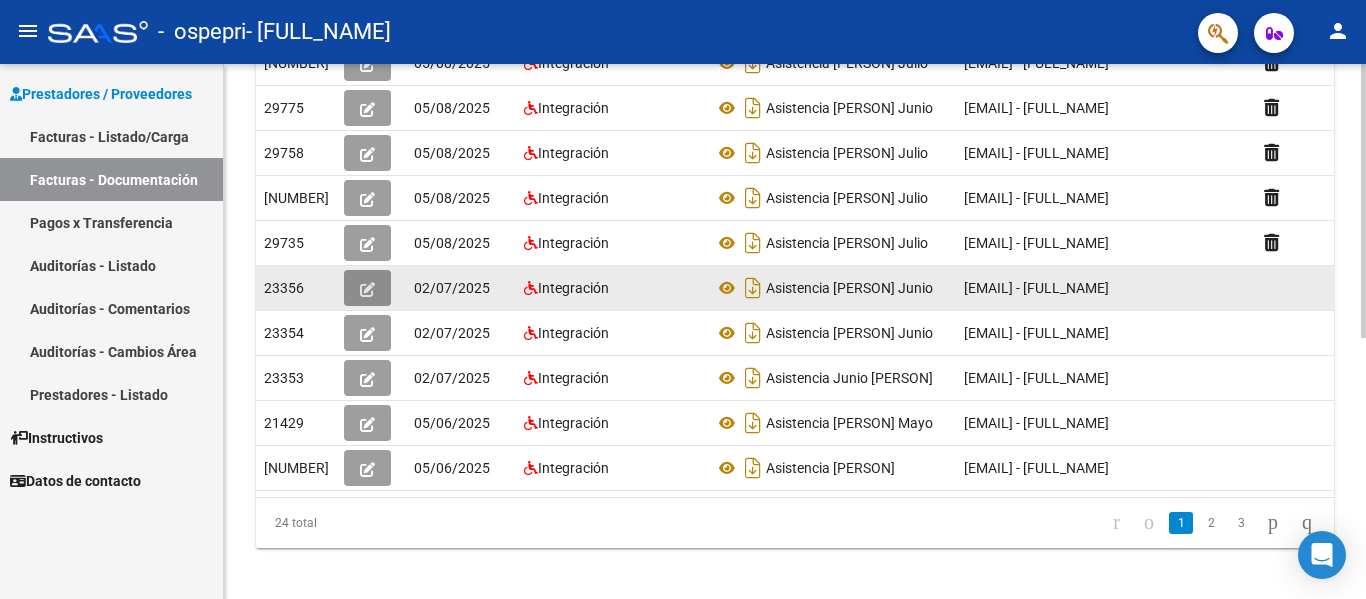 click 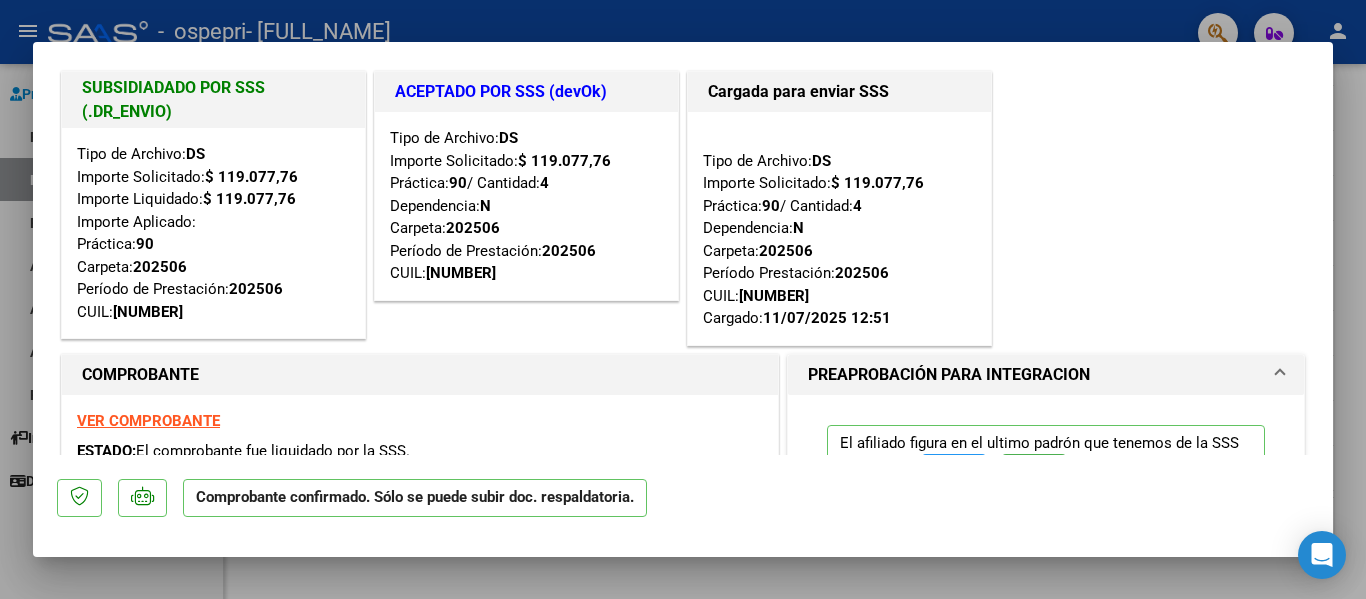 scroll, scrollTop: 0, scrollLeft: 0, axis: both 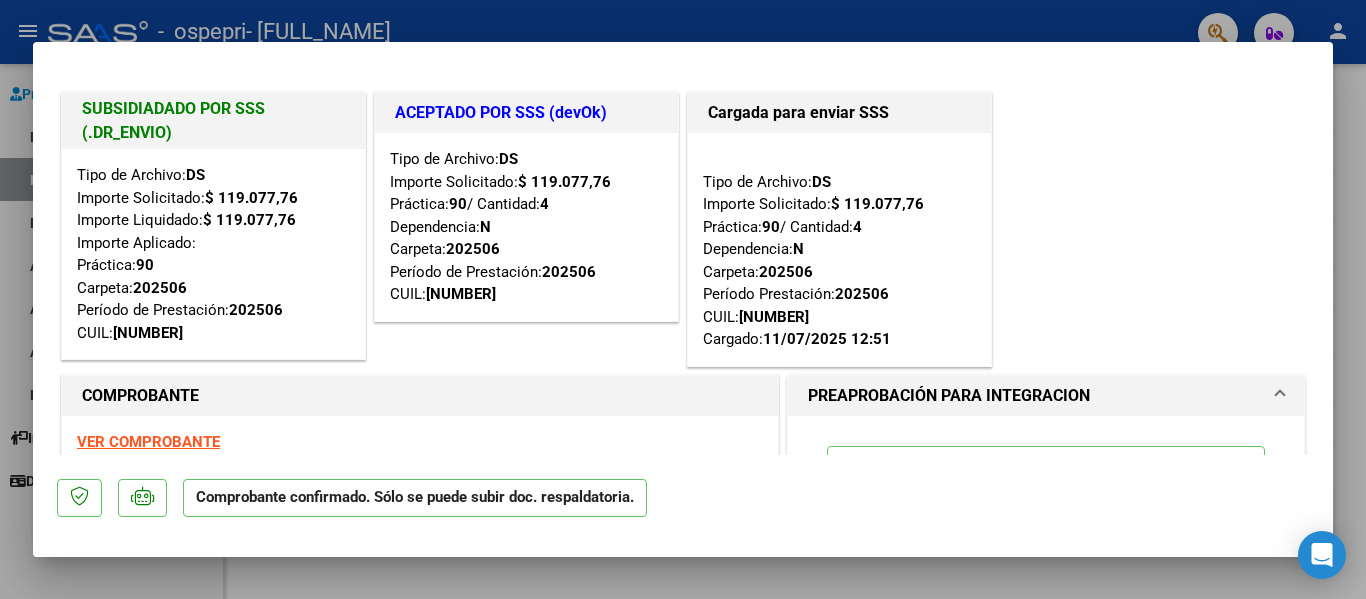 click at bounding box center (683, 299) 